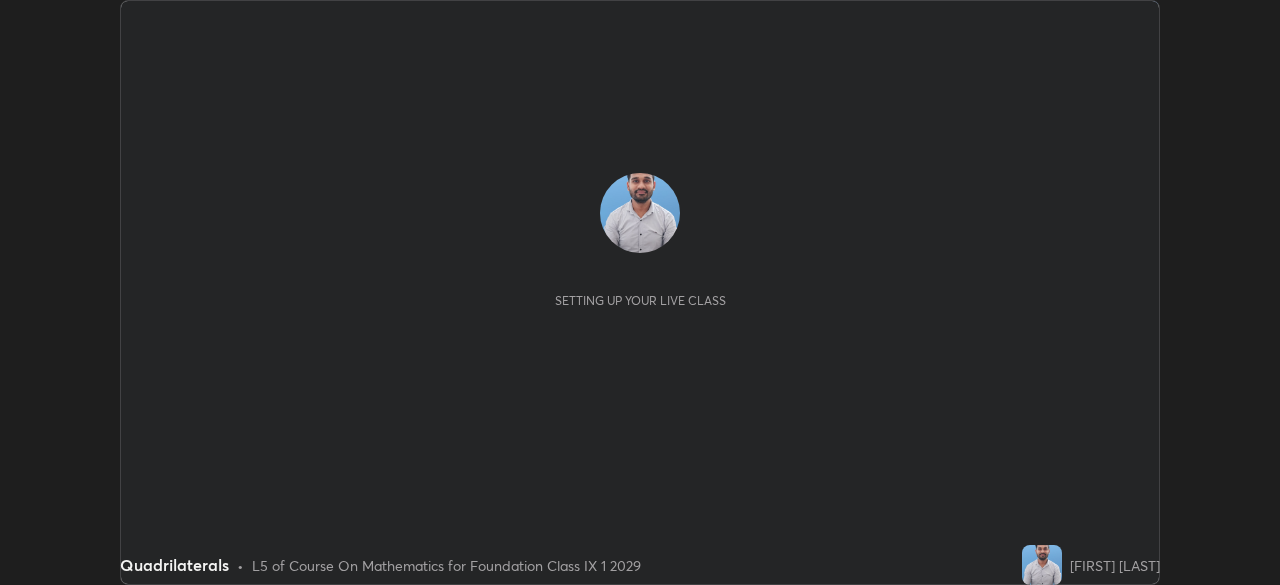scroll, scrollTop: 0, scrollLeft: 0, axis: both 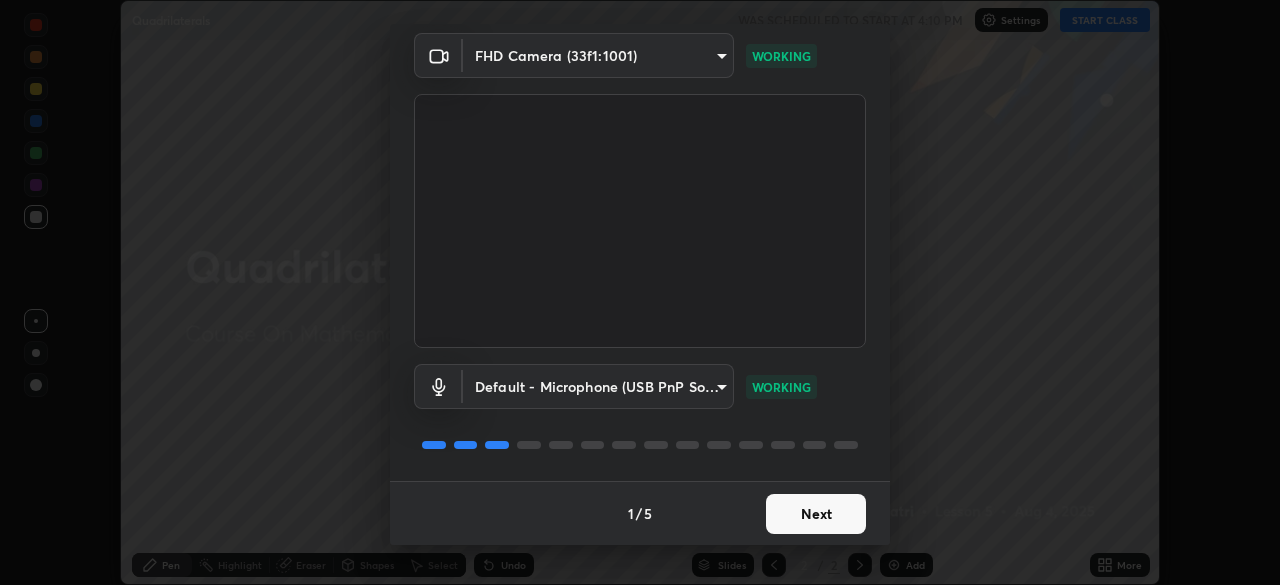 click on "Next" at bounding box center [816, 514] 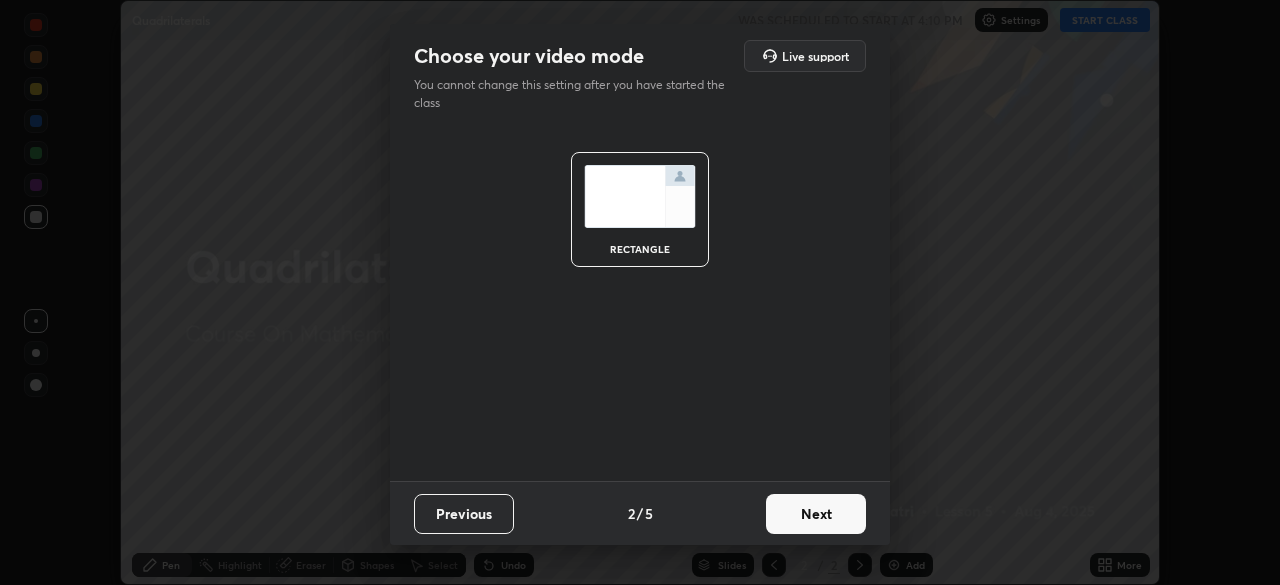 scroll, scrollTop: 0, scrollLeft: 0, axis: both 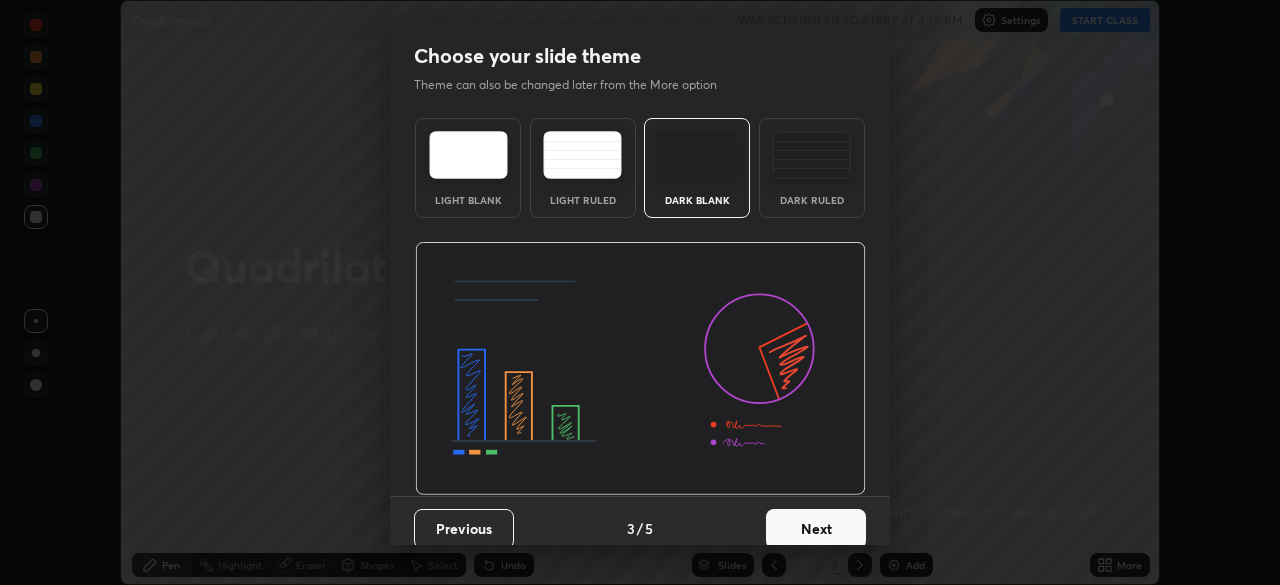 click on "Next" at bounding box center [816, 529] 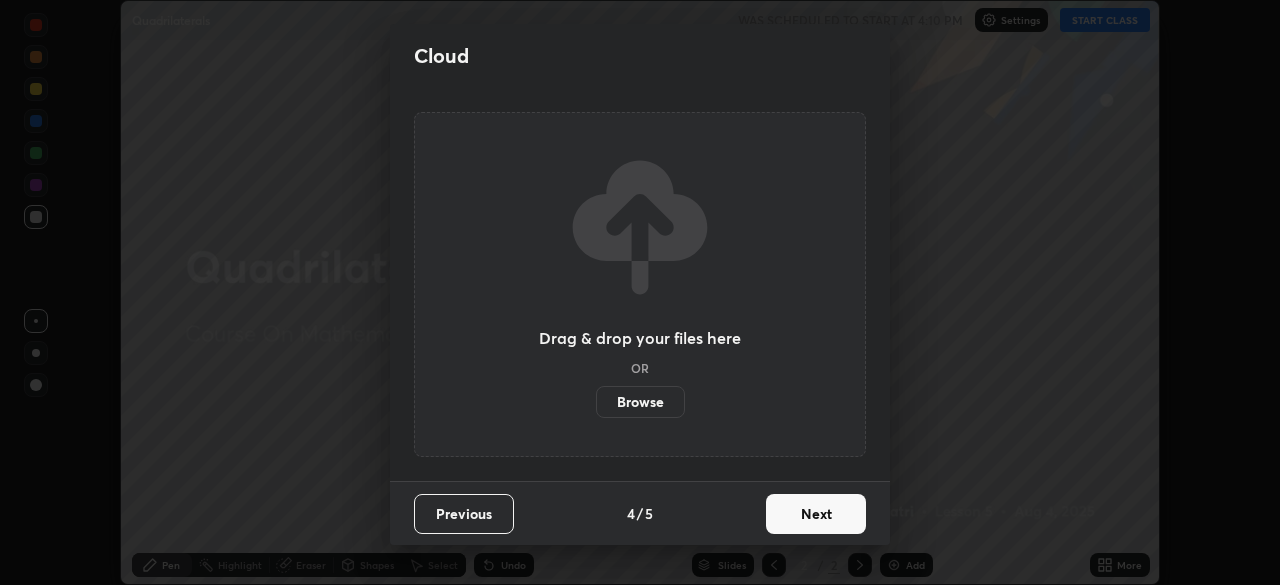click on "Next" at bounding box center (816, 514) 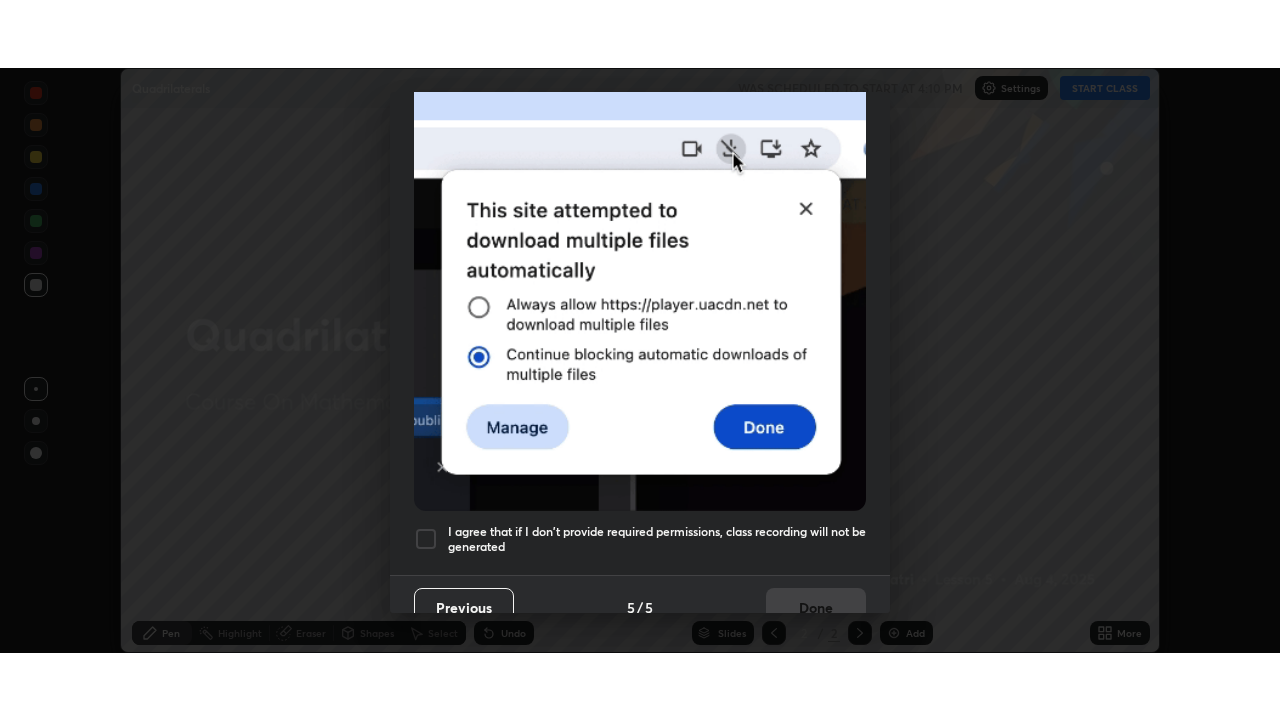 scroll, scrollTop: 479, scrollLeft: 0, axis: vertical 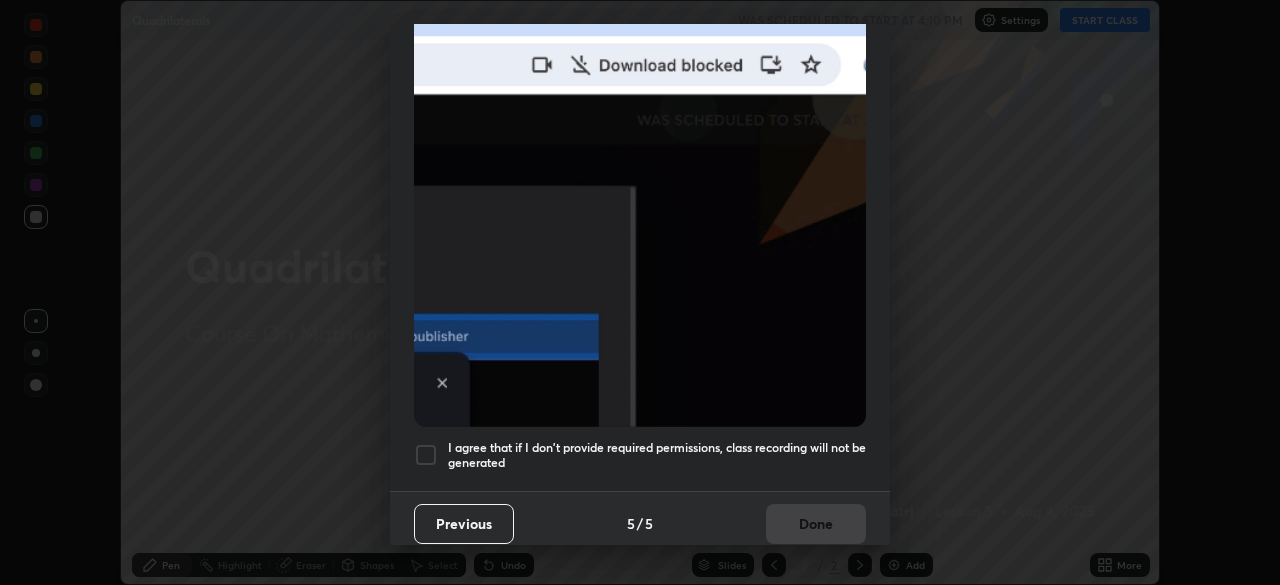 click at bounding box center [426, 455] 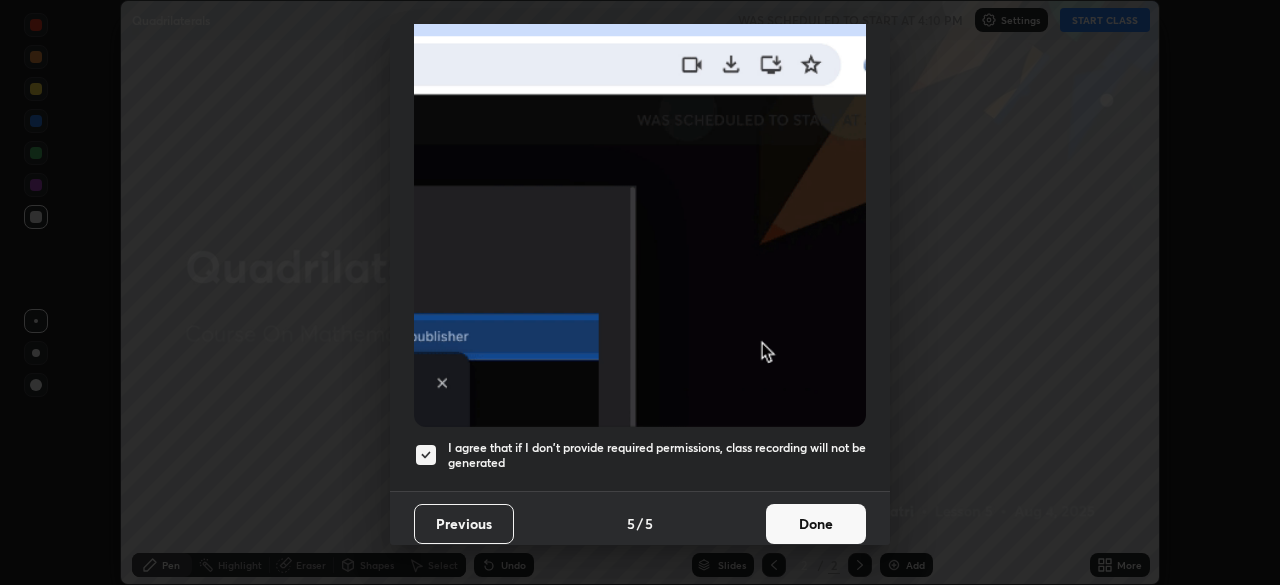 click on "Done" at bounding box center (816, 524) 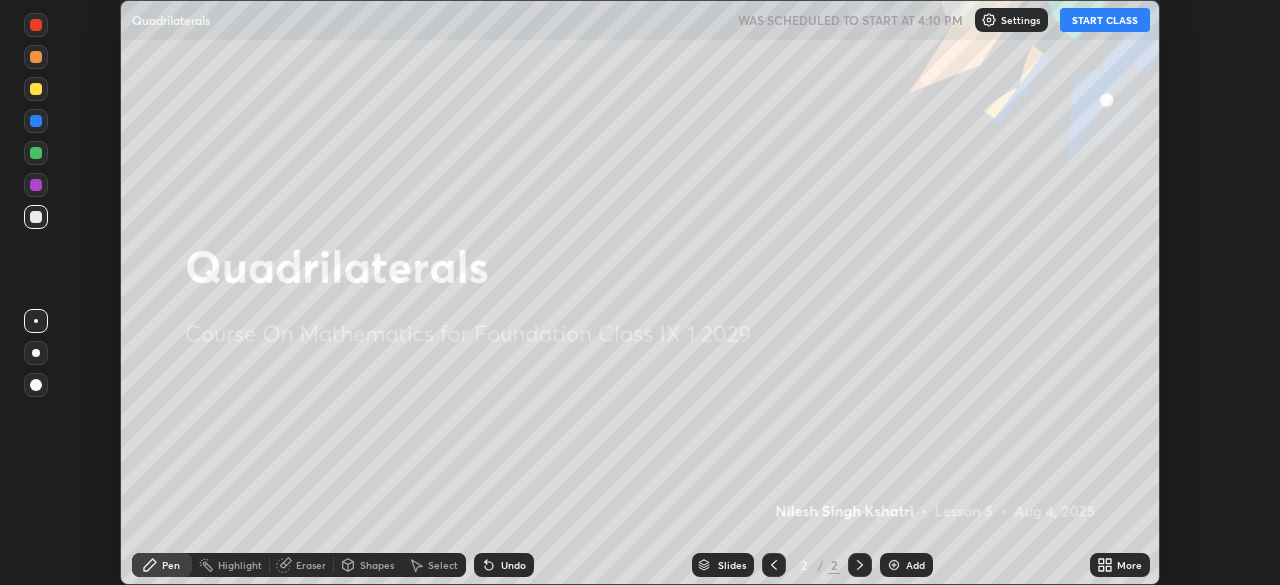 click on "Add" at bounding box center (906, 565) 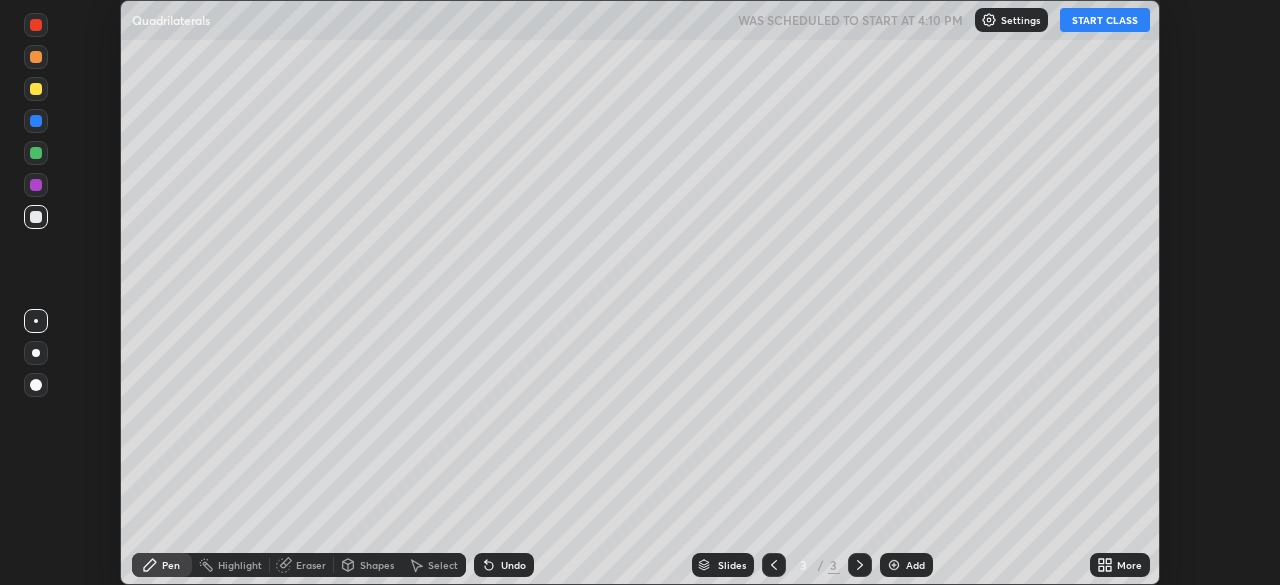 click 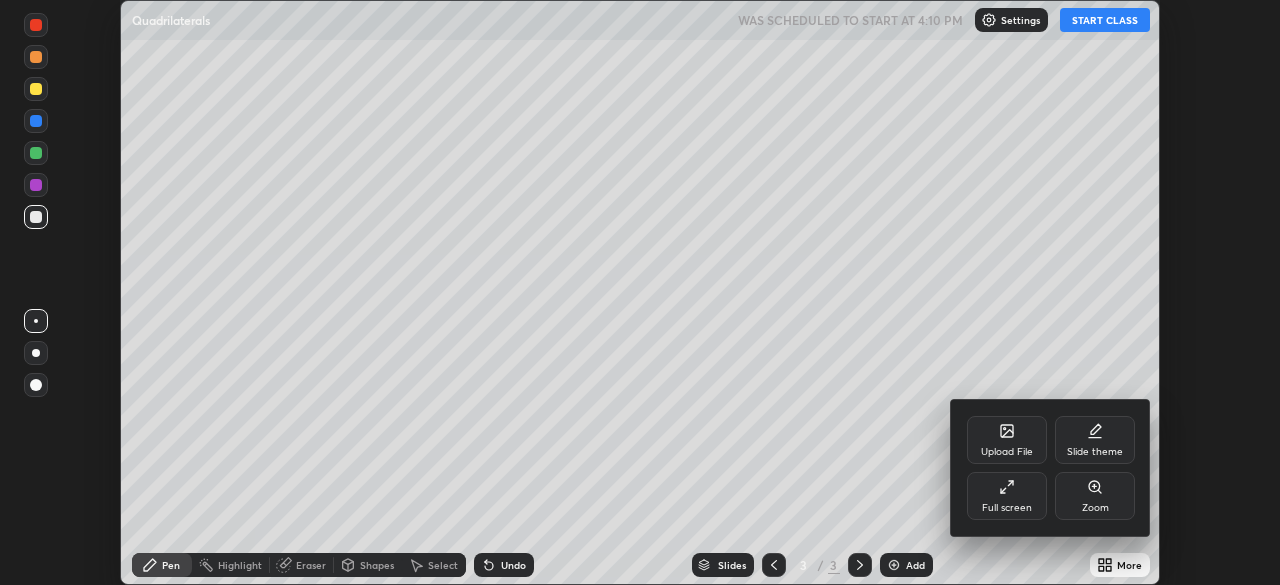 click on "Full screen" at bounding box center (1007, 496) 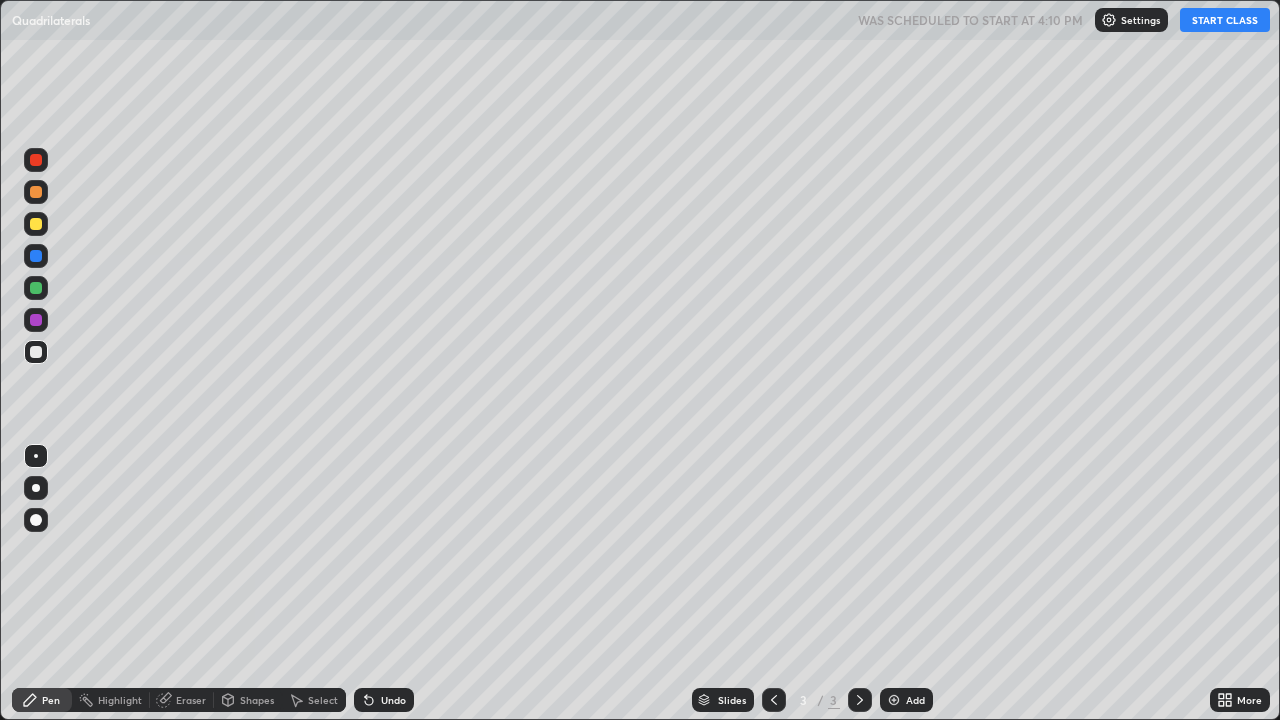 scroll, scrollTop: 99280, scrollLeft: 98720, axis: both 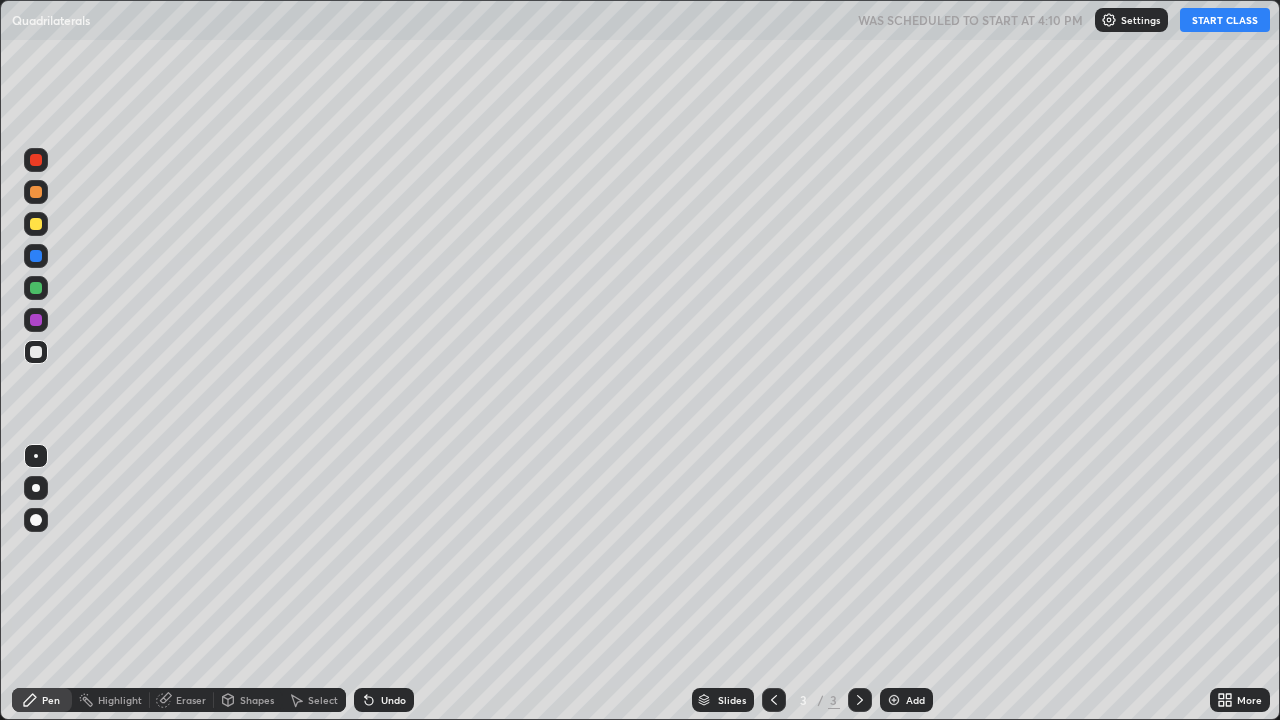 click on "START CLASS" at bounding box center (1225, 20) 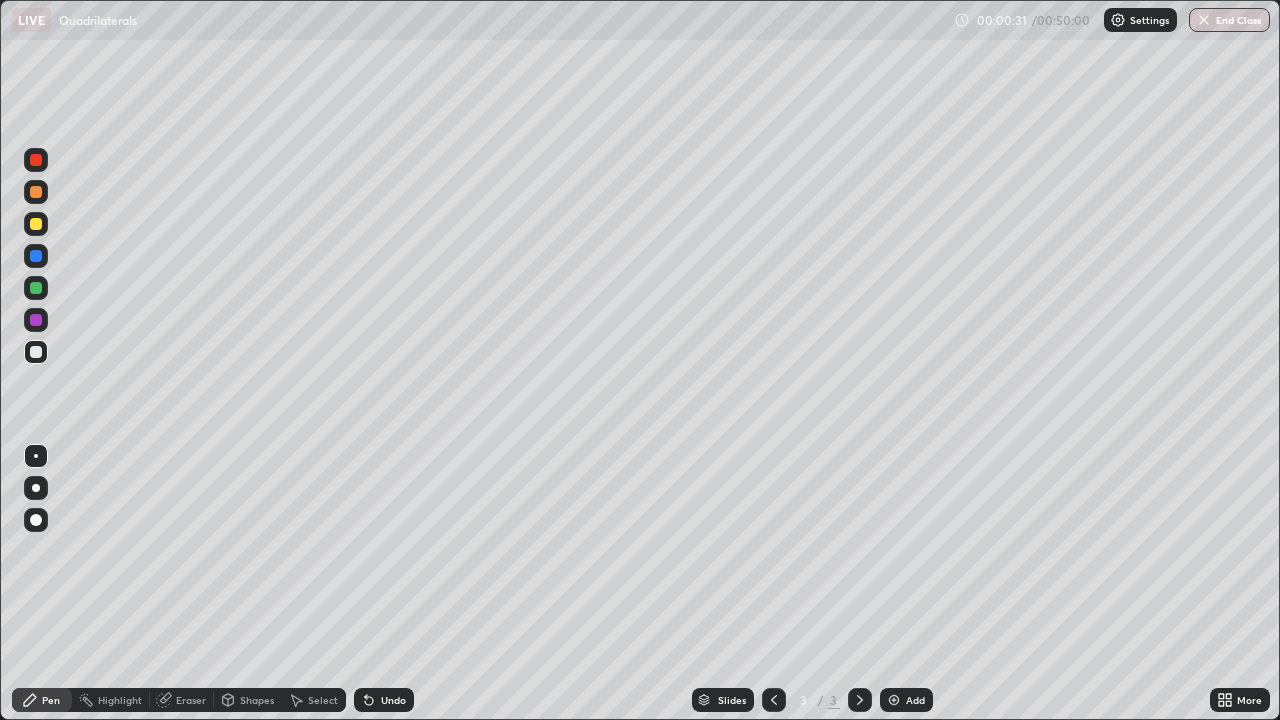 click on "Eraser" at bounding box center [182, 700] 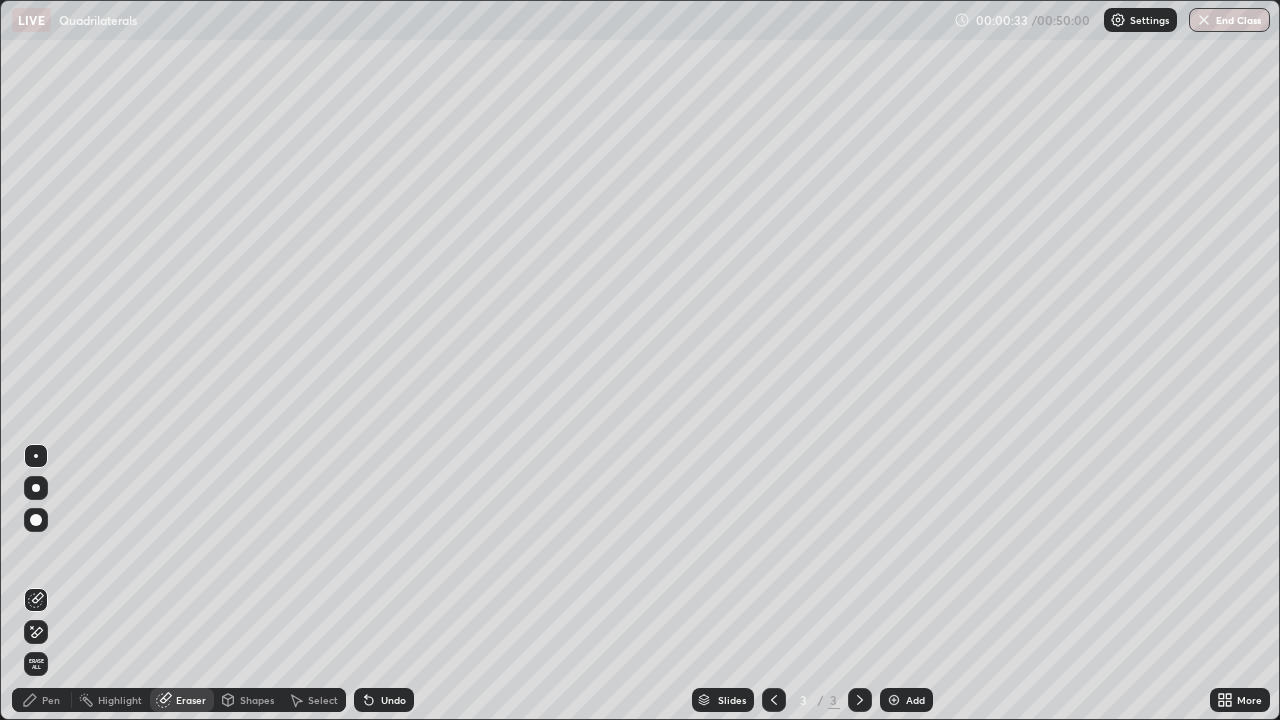 click on "Pen" at bounding box center [51, 700] 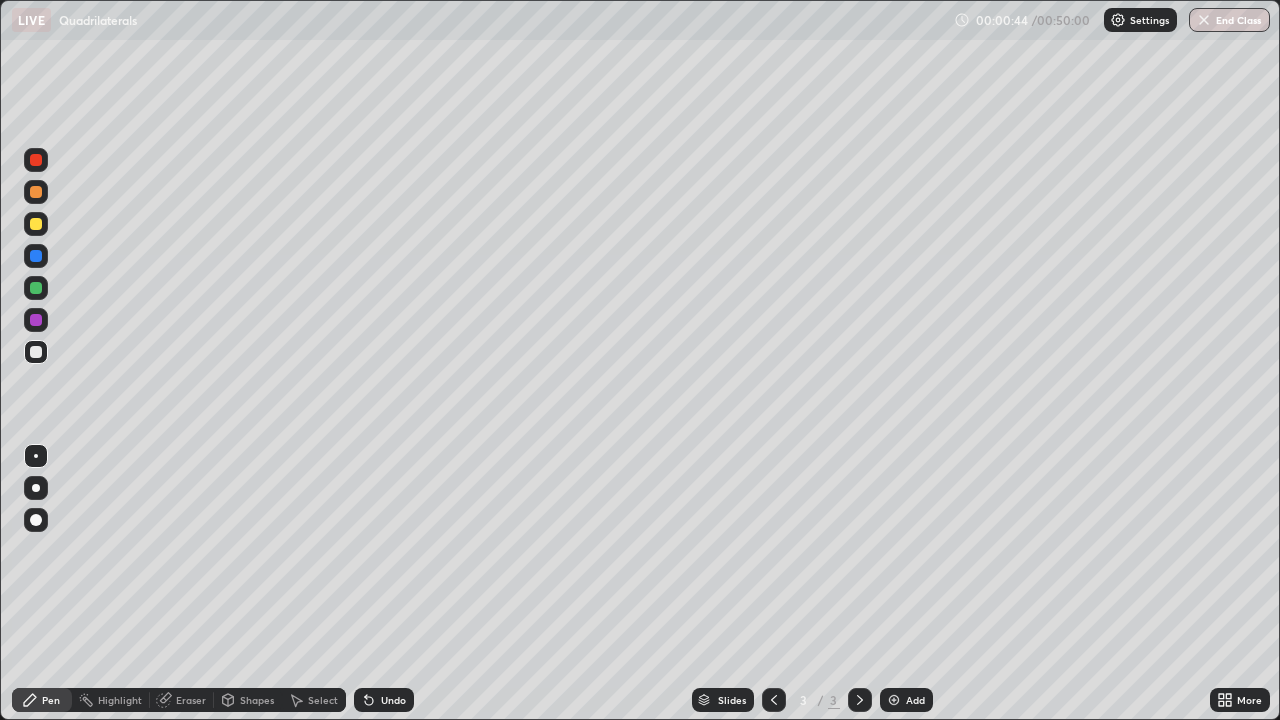 click on "Shapes" at bounding box center (257, 700) 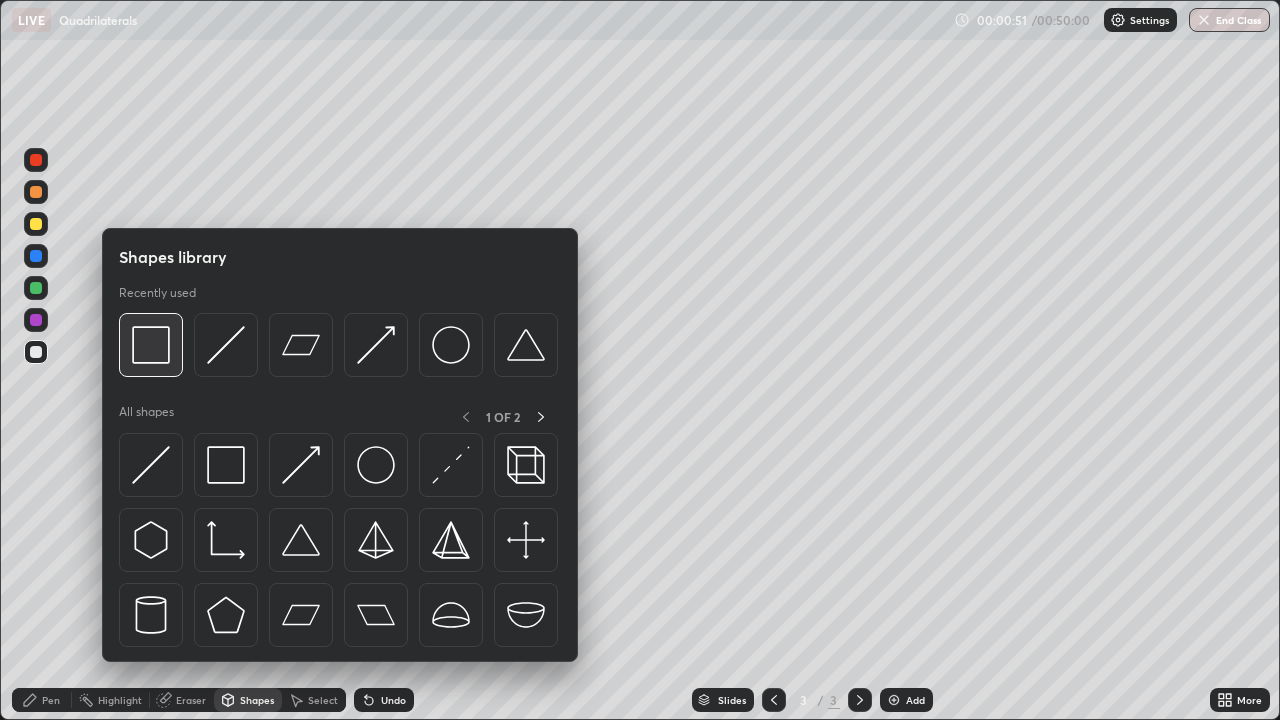 click at bounding box center [151, 345] 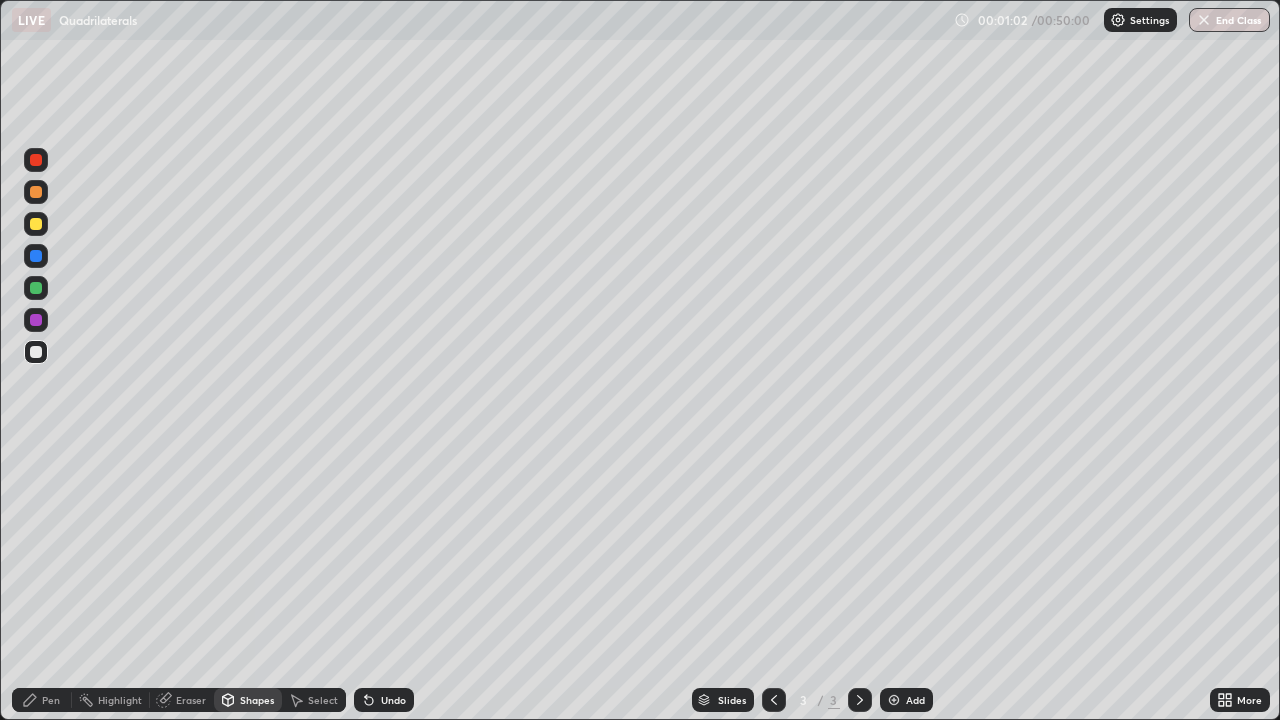 click on "Shapes" at bounding box center [248, 700] 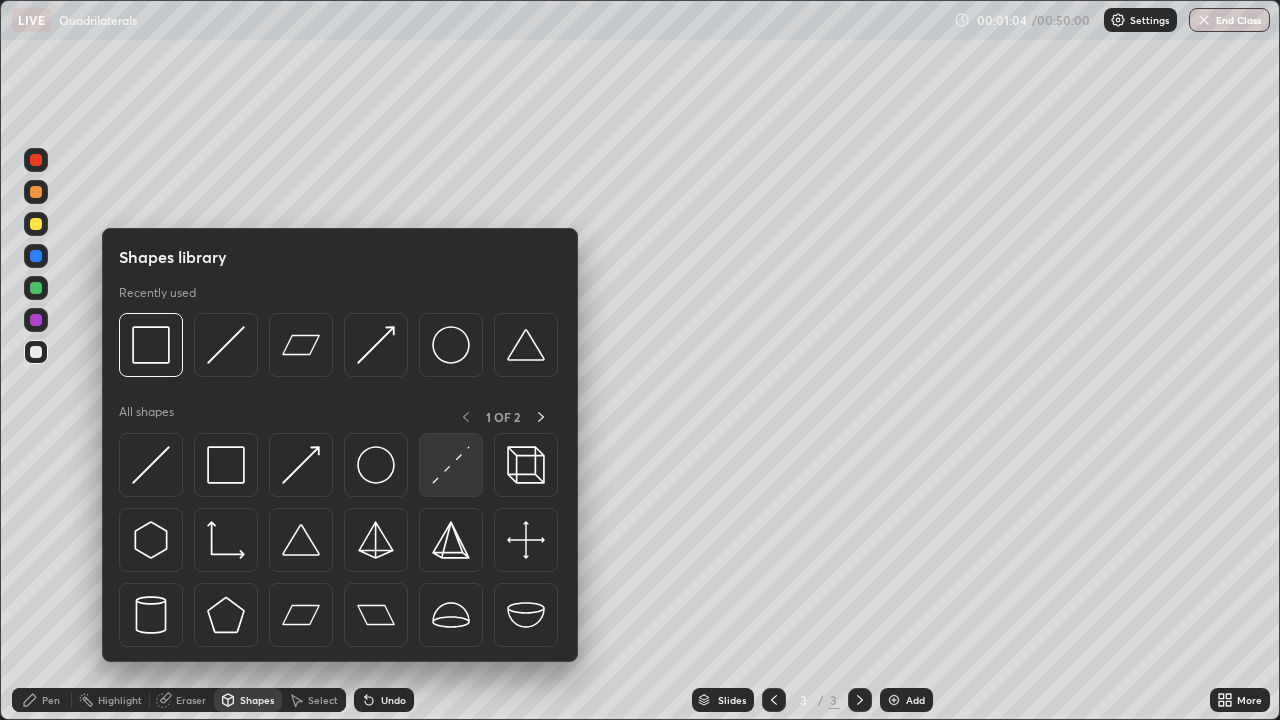 click at bounding box center (451, 465) 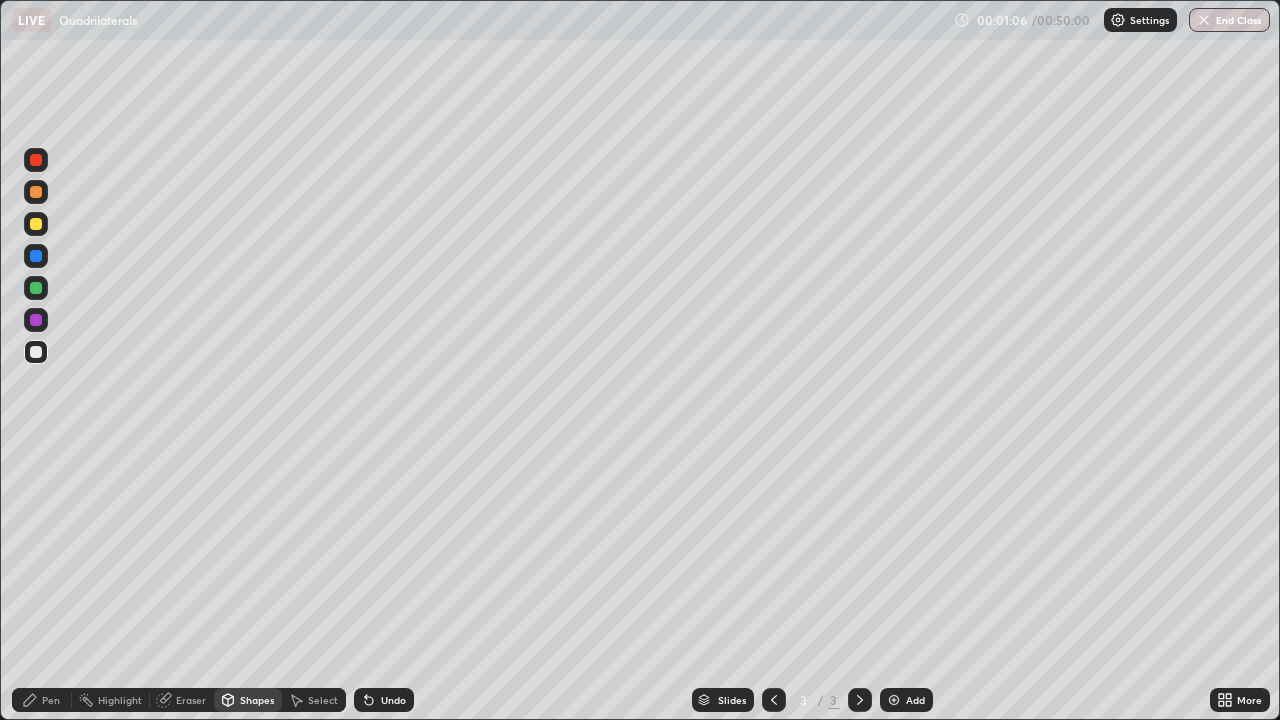 click at bounding box center (36, 160) 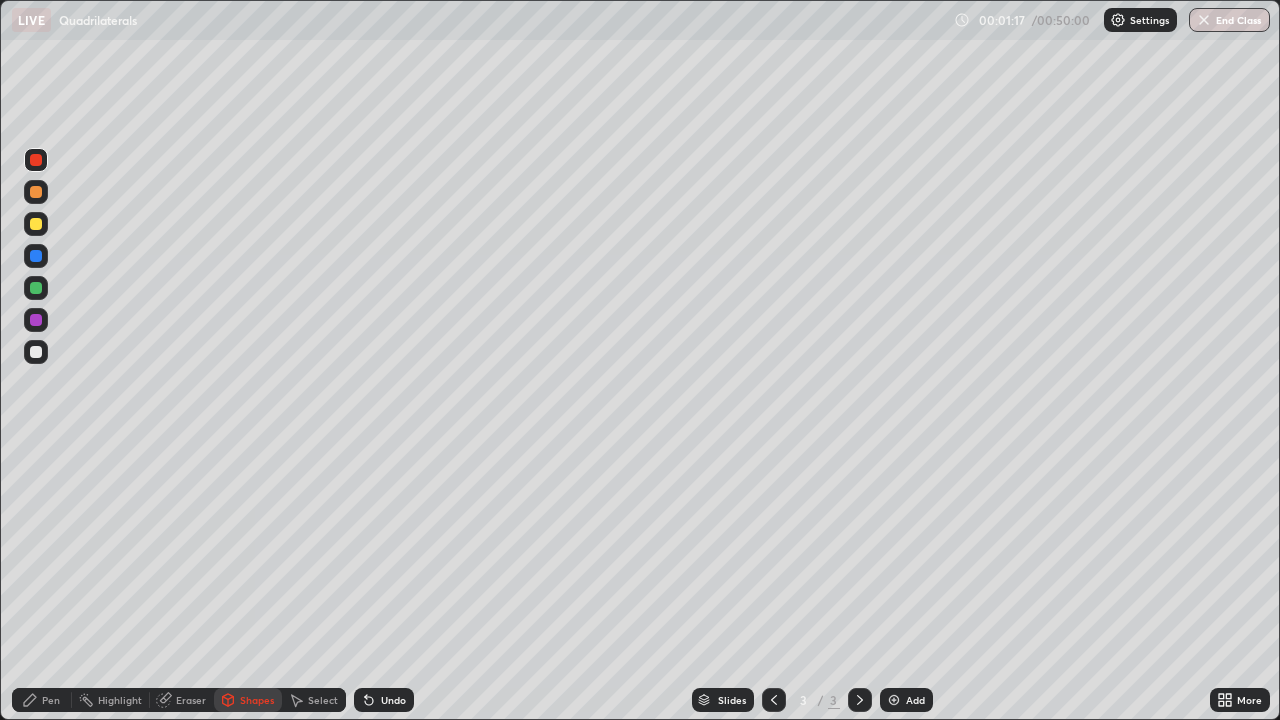 click on "Undo" at bounding box center [393, 700] 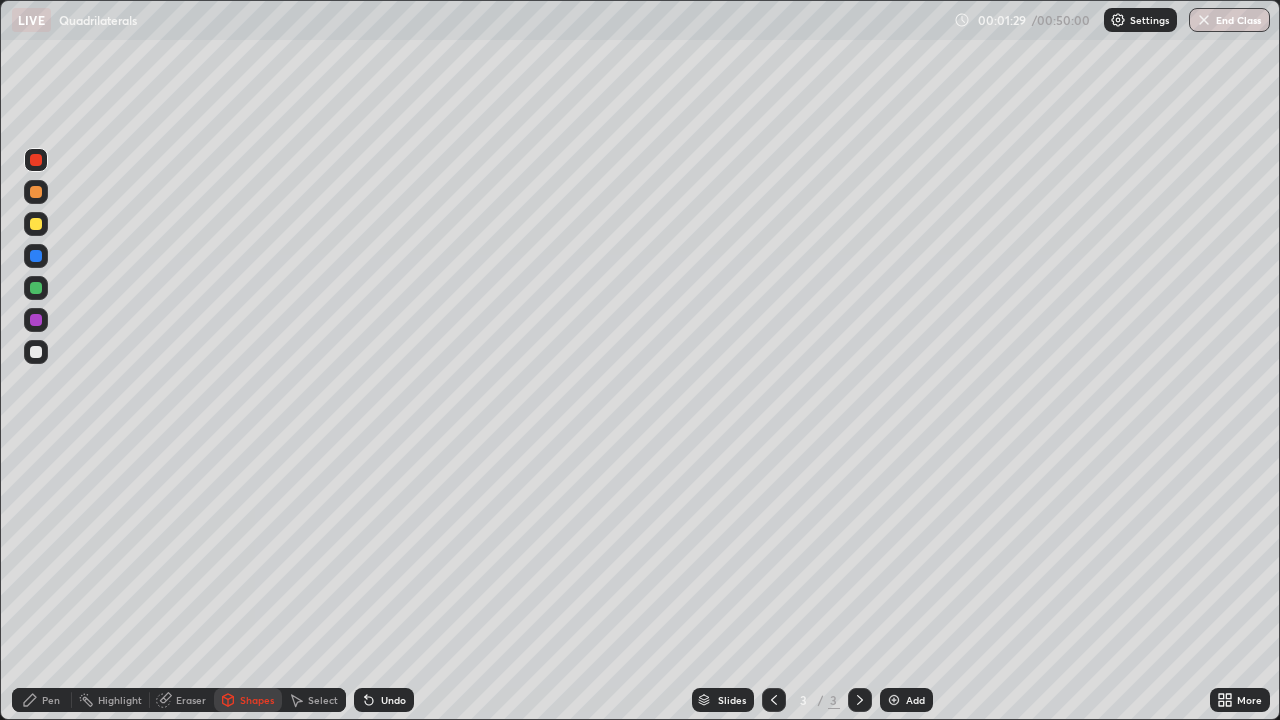 click on "Pen" at bounding box center (42, 700) 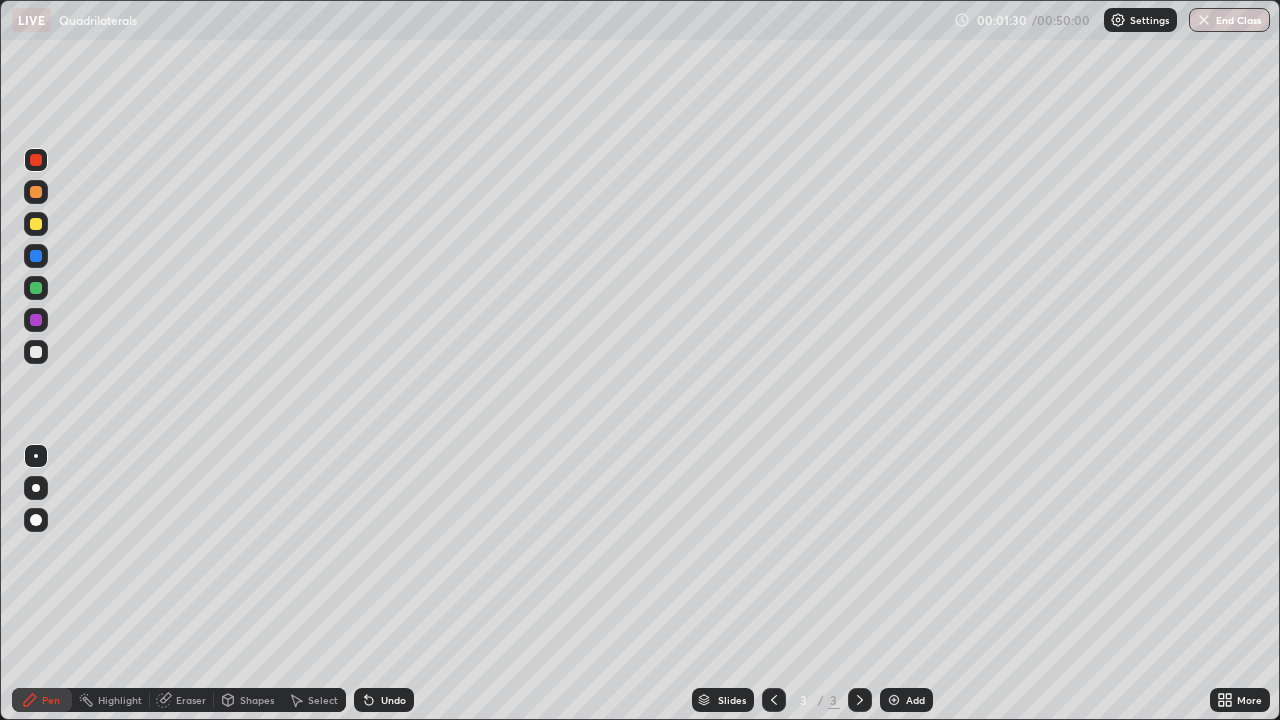 click at bounding box center [36, 352] 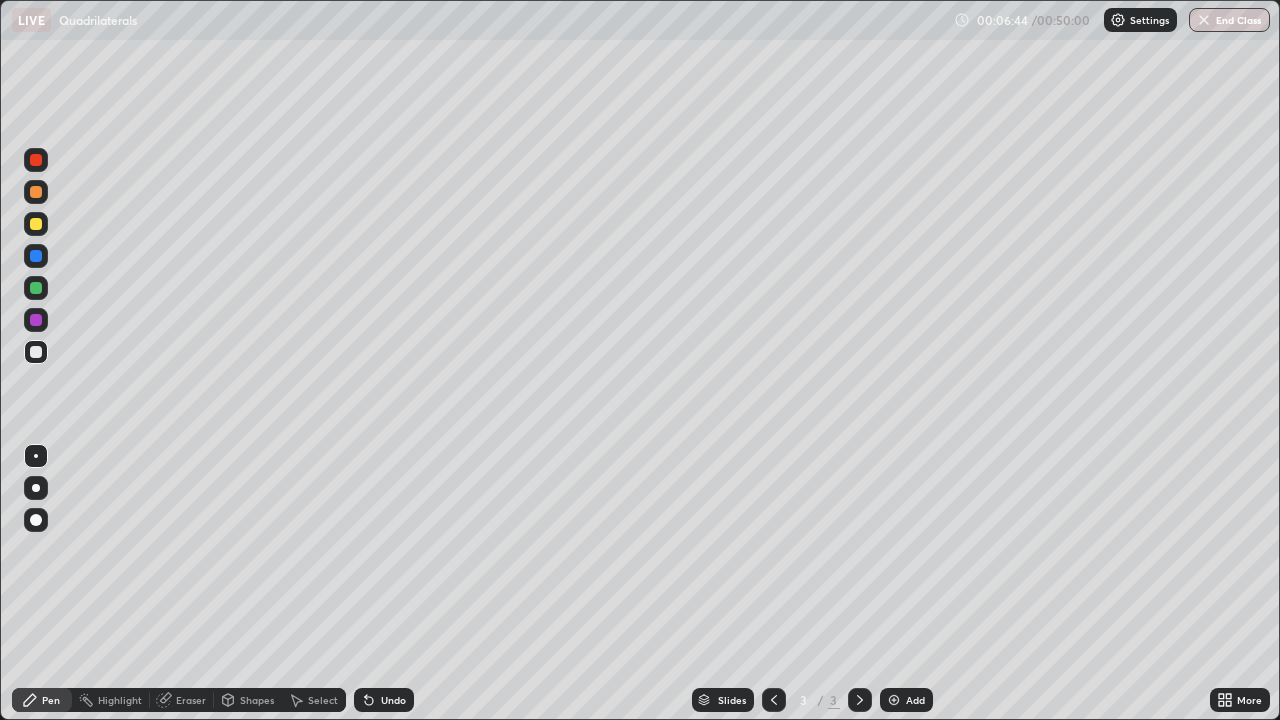 click at bounding box center (36, 224) 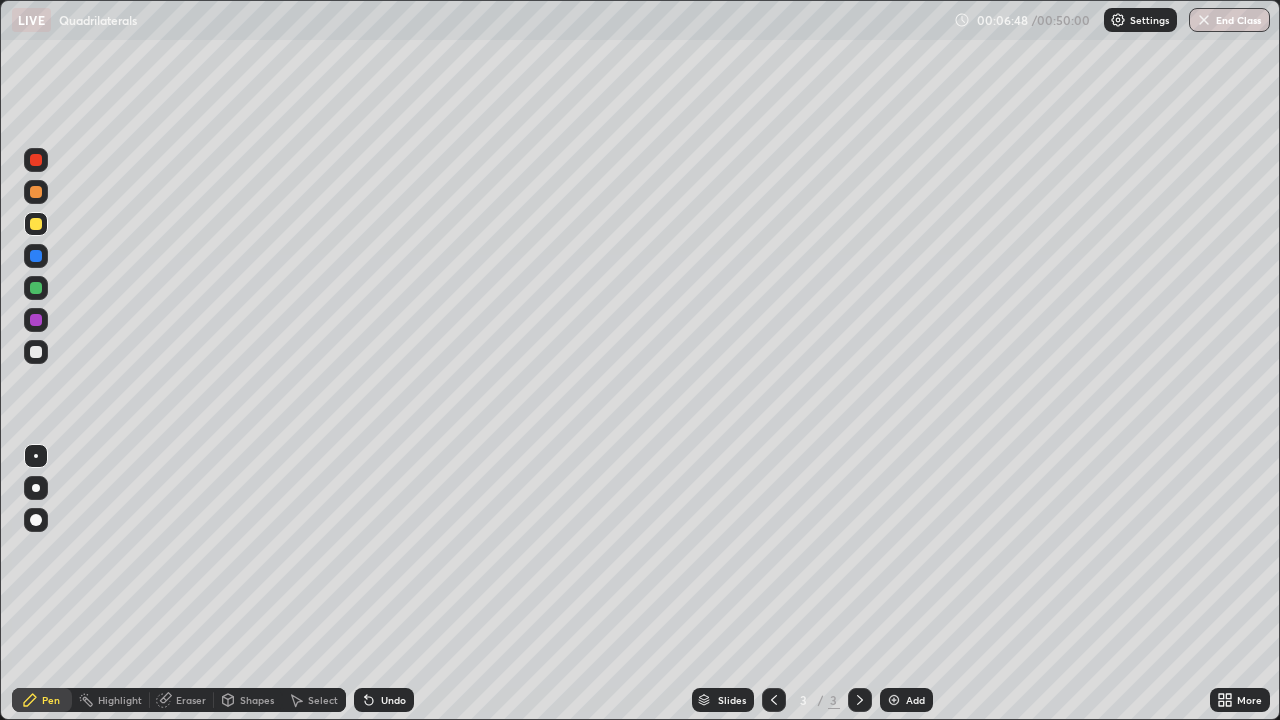 click at bounding box center (36, 352) 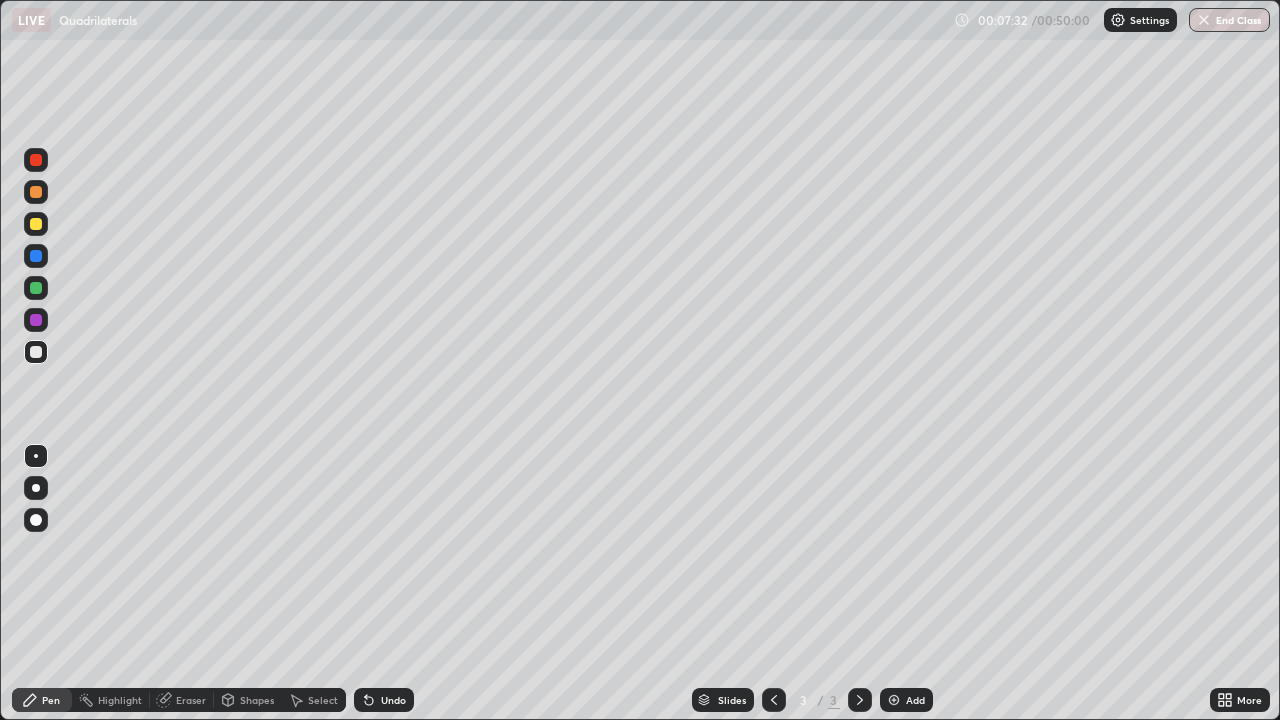 click at bounding box center [36, 160] 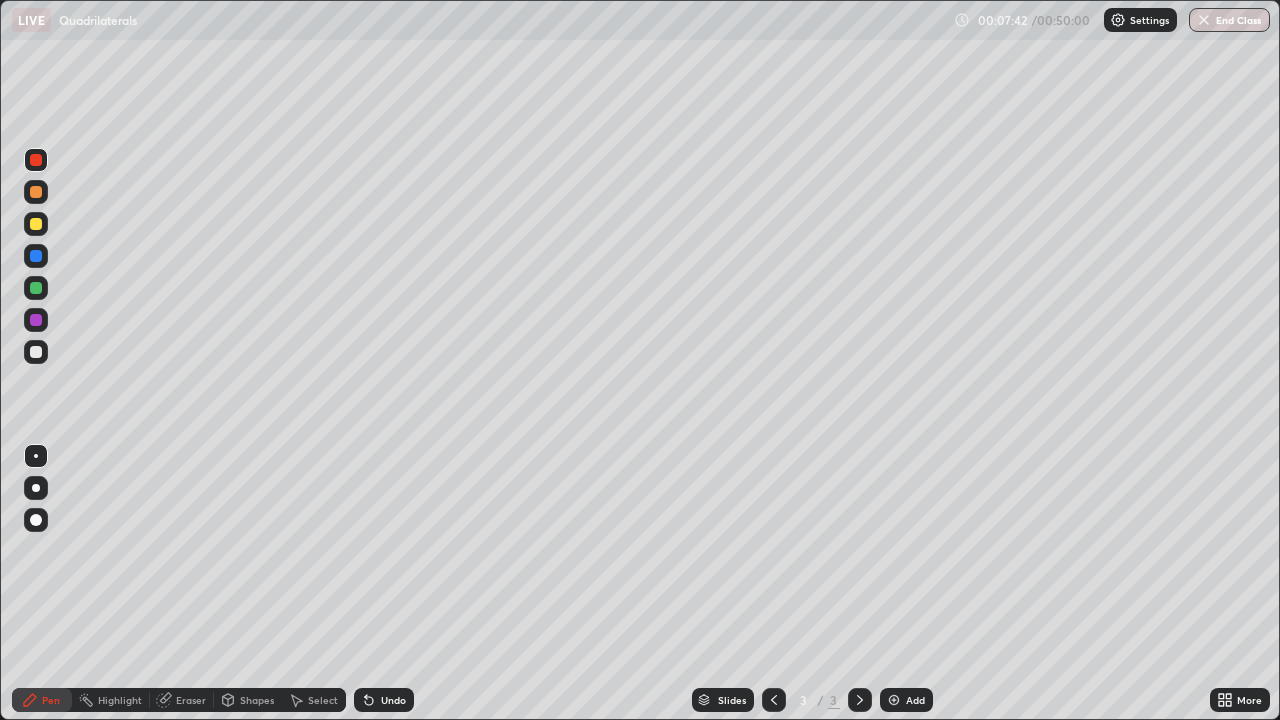 click at bounding box center (36, 192) 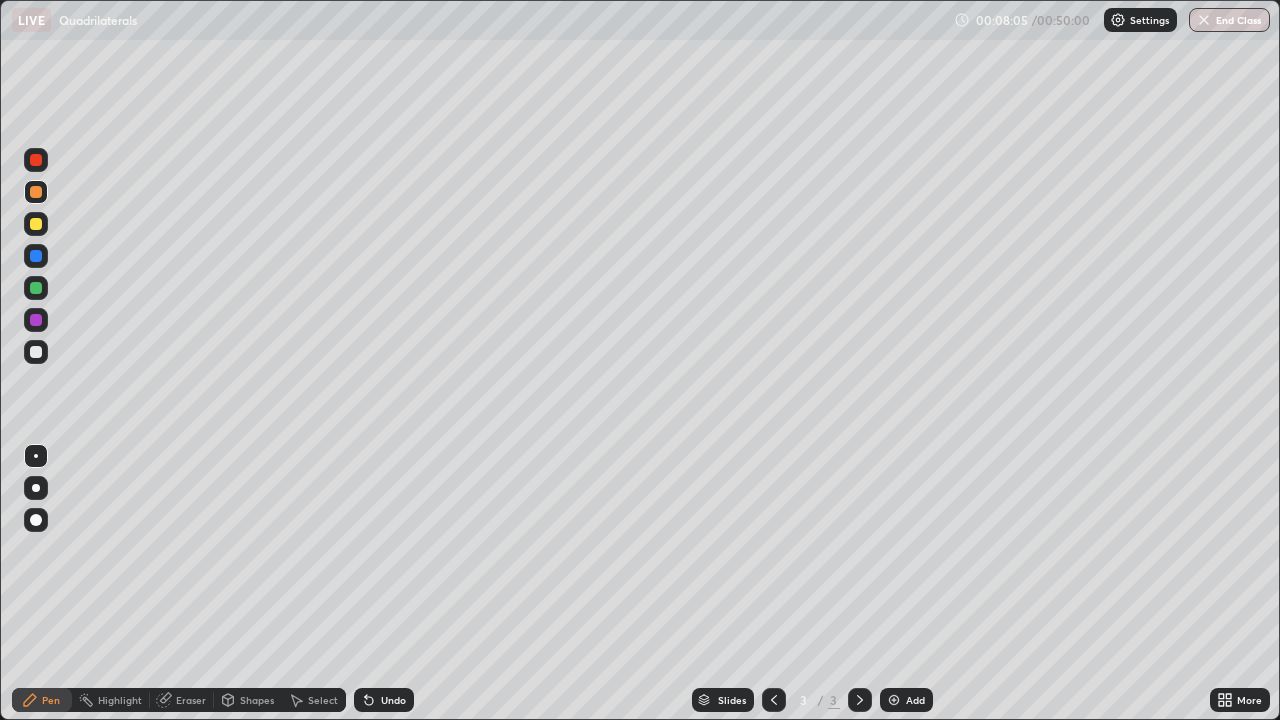 click at bounding box center [36, 352] 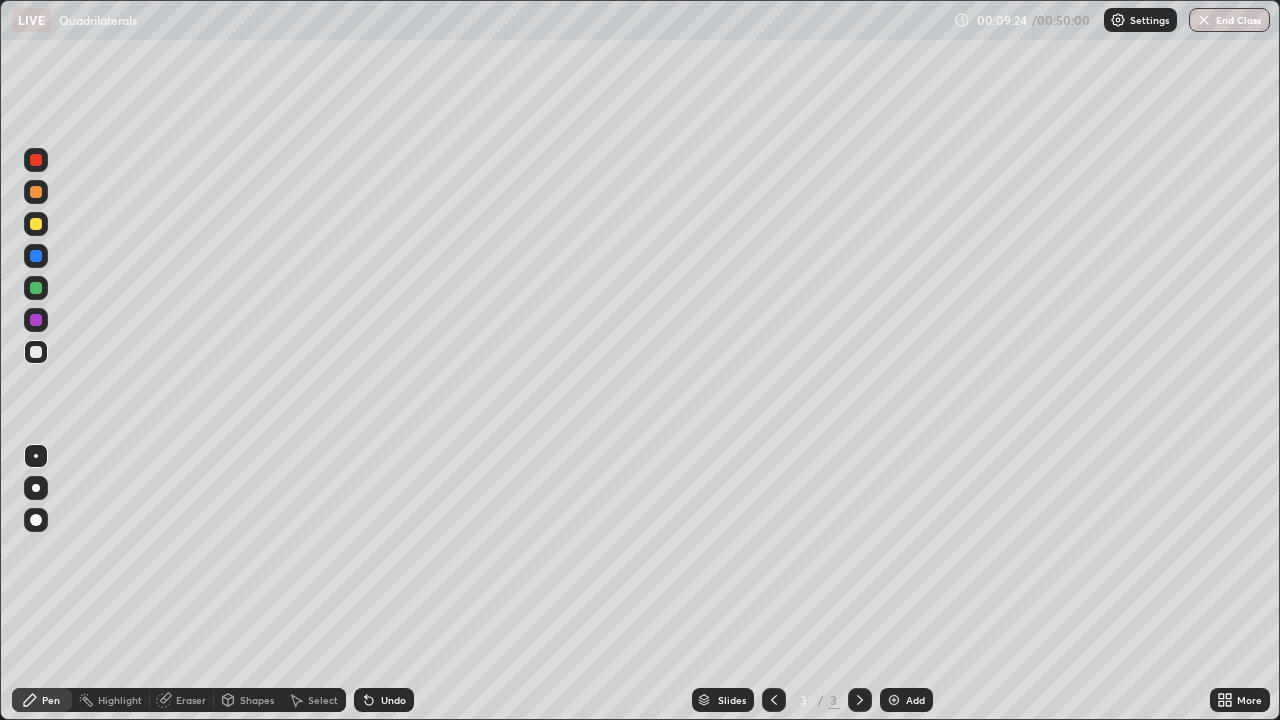 click 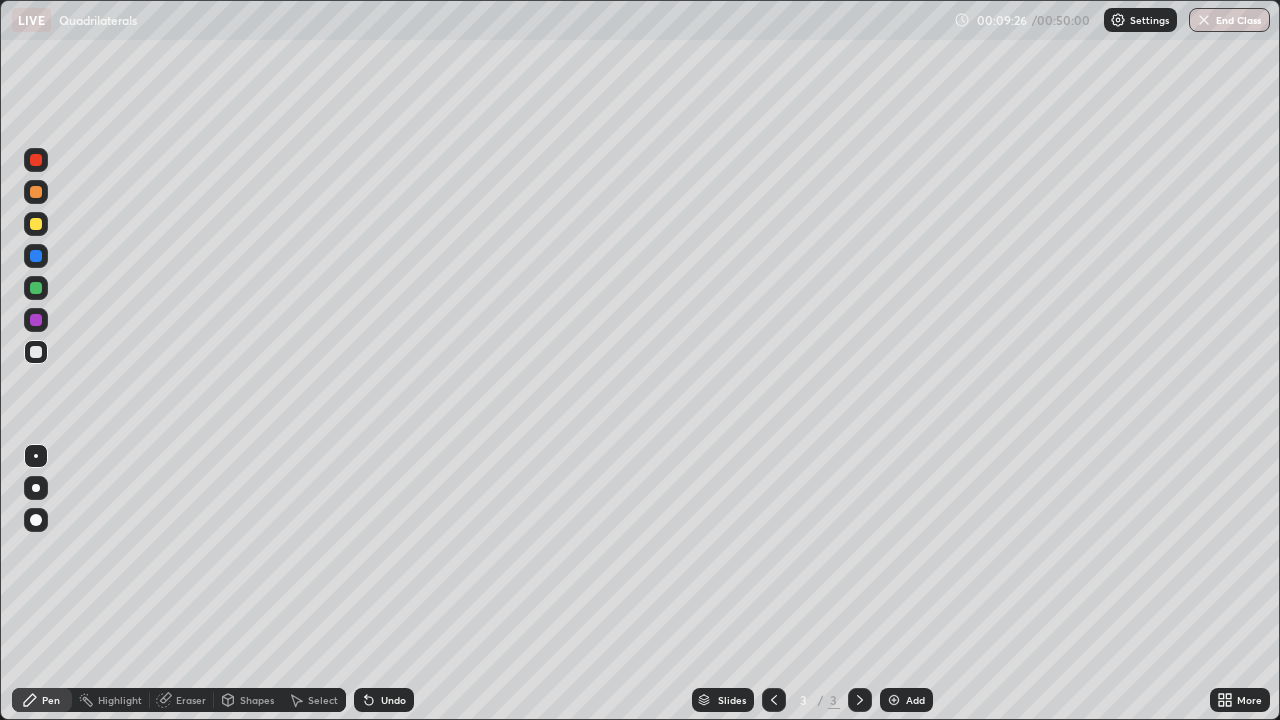 click 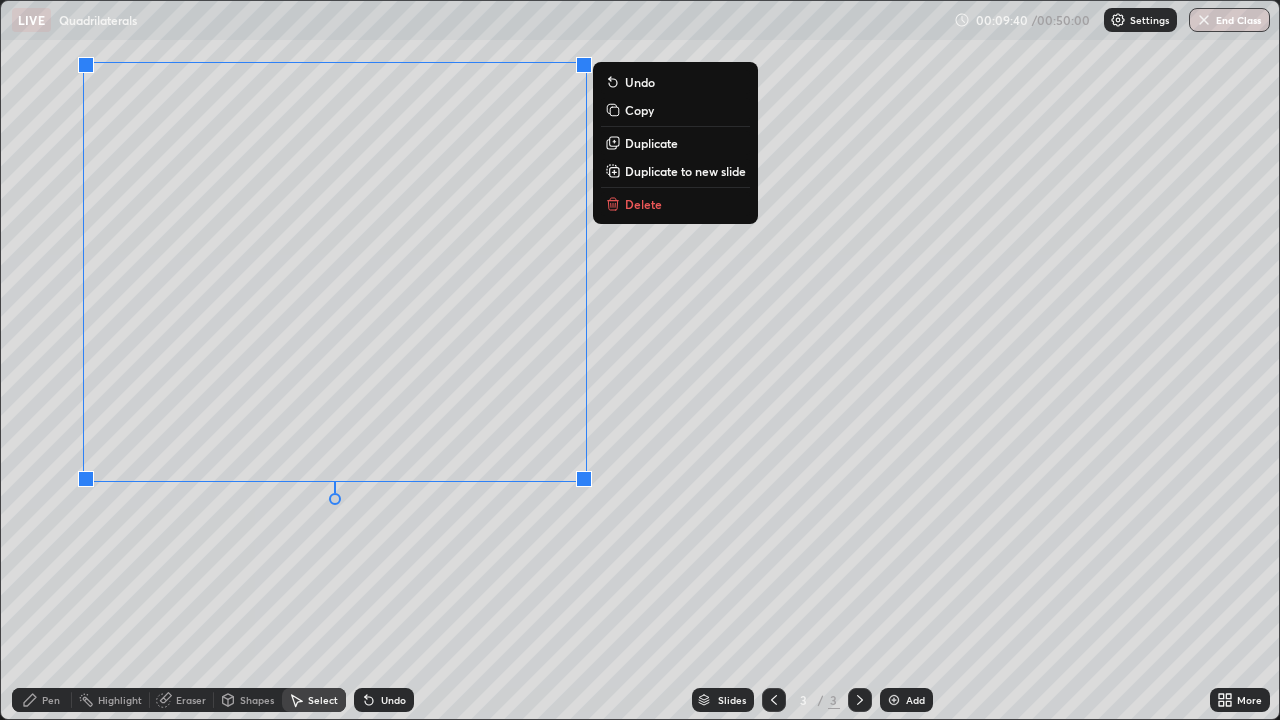 click on "0 ° Undo Copy Duplicate Duplicate to new slide Delete" at bounding box center (640, 360) 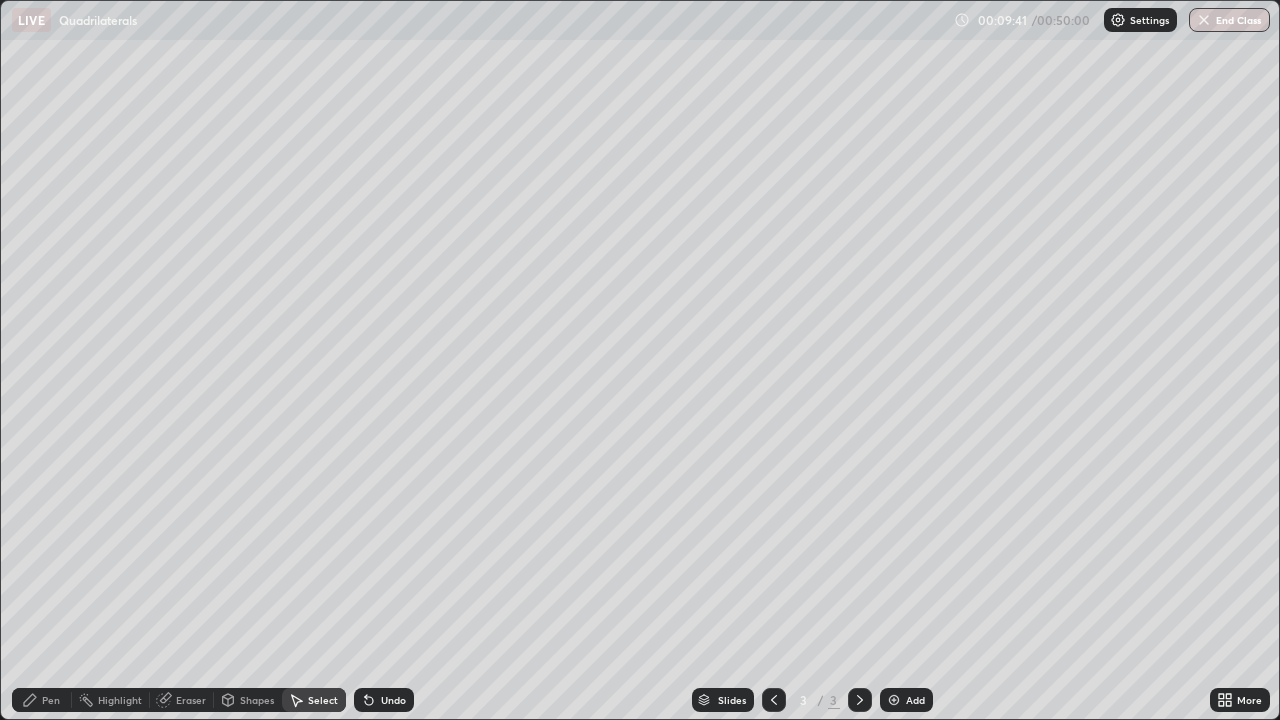 click on "Pen" at bounding box center (51, 700) 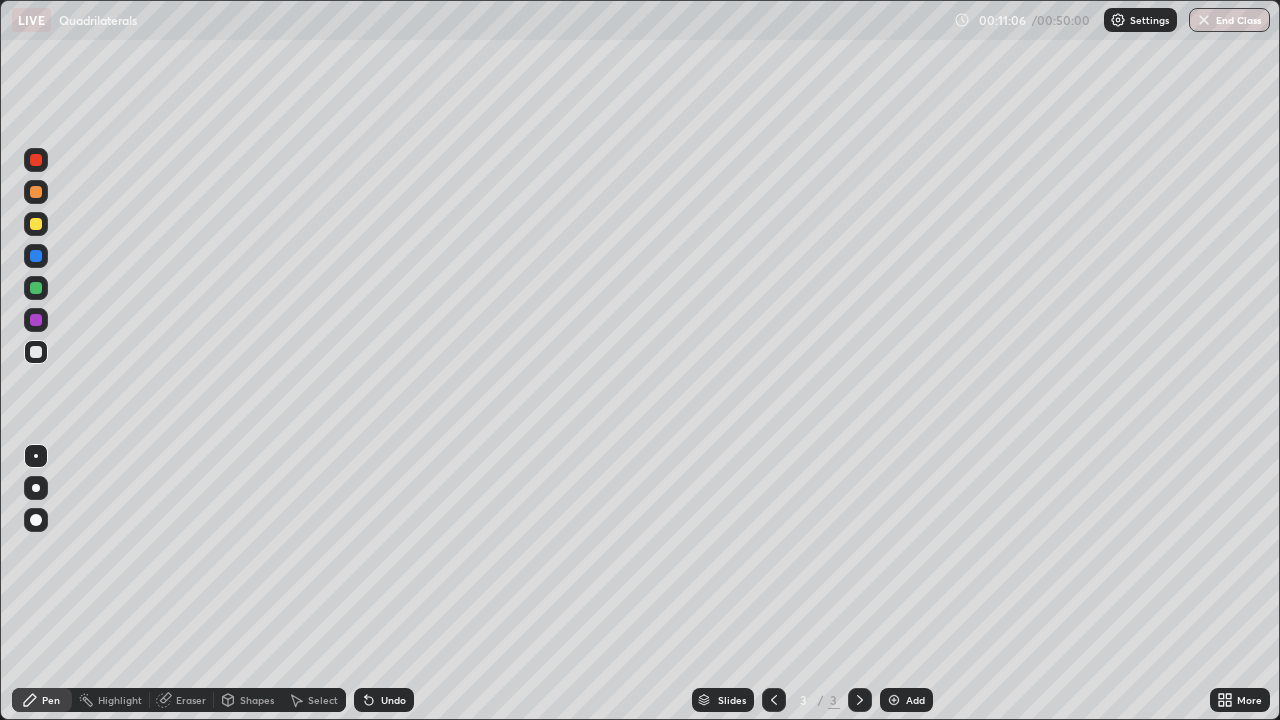 click at bounding box center [36, 320] 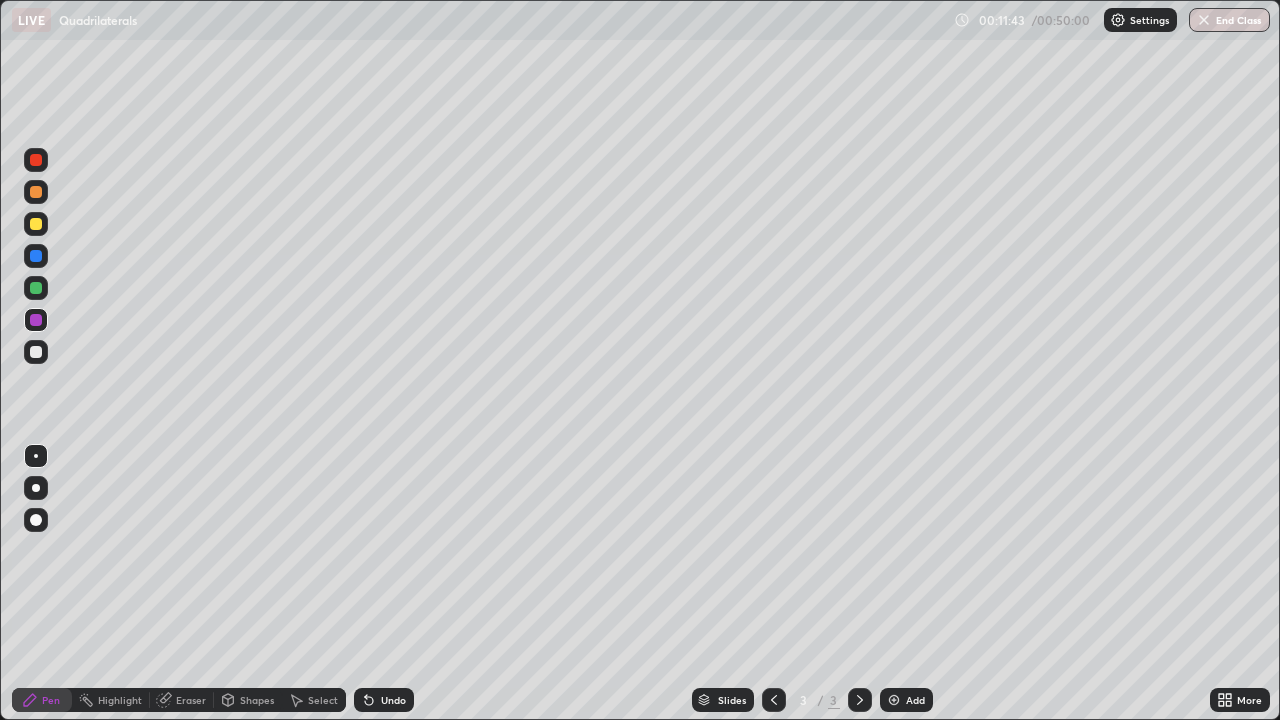 click on "Undo" at bounding box center (393, 700) 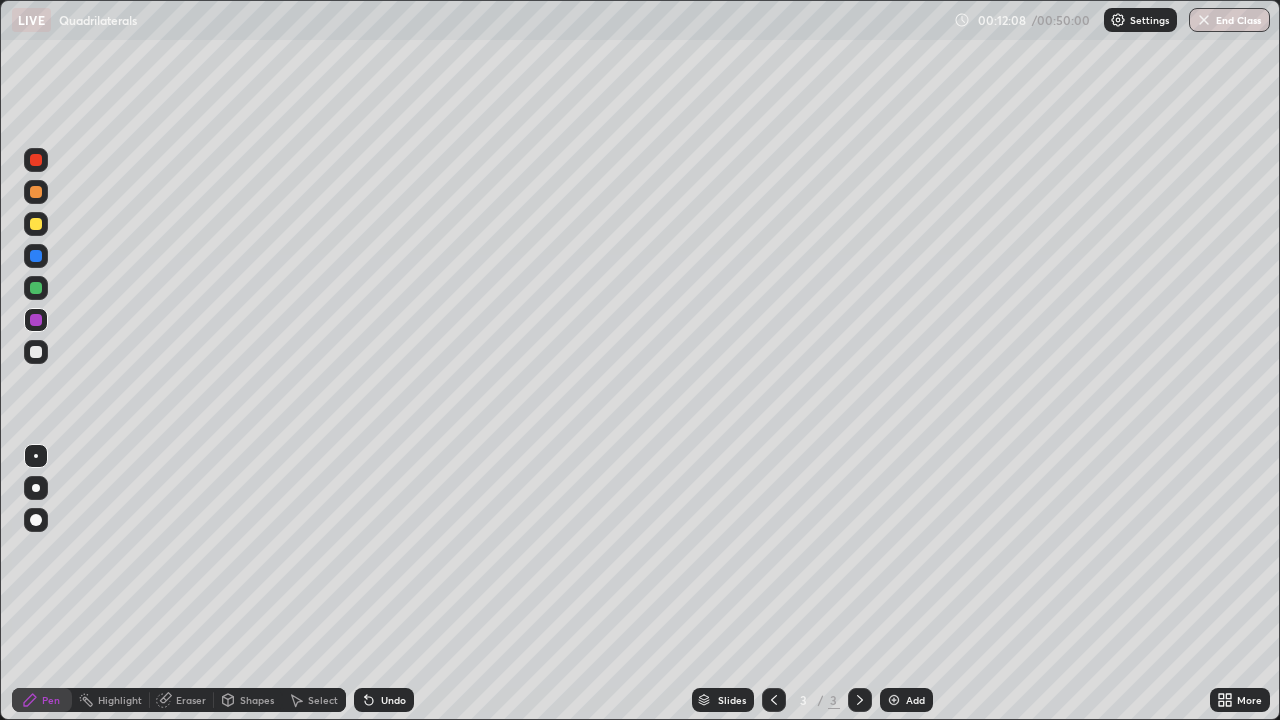 click at bounding box center (36, 288) 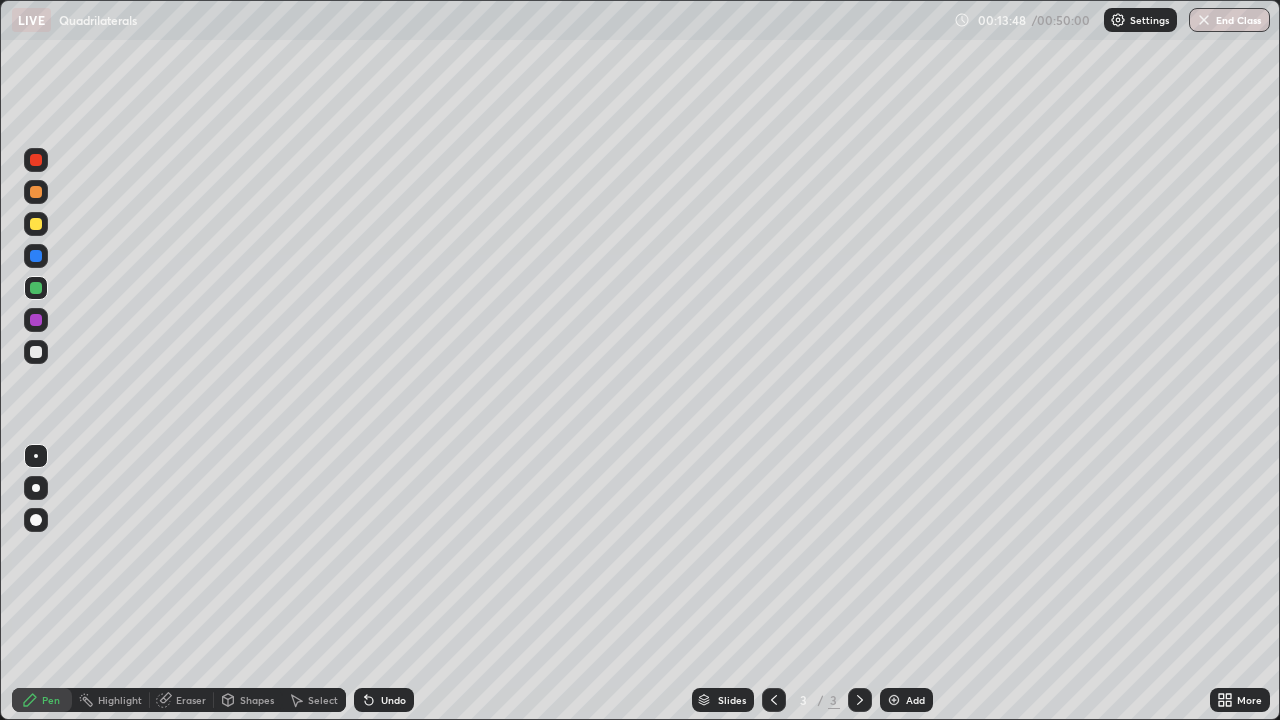 click at bounding box center [36, 352] 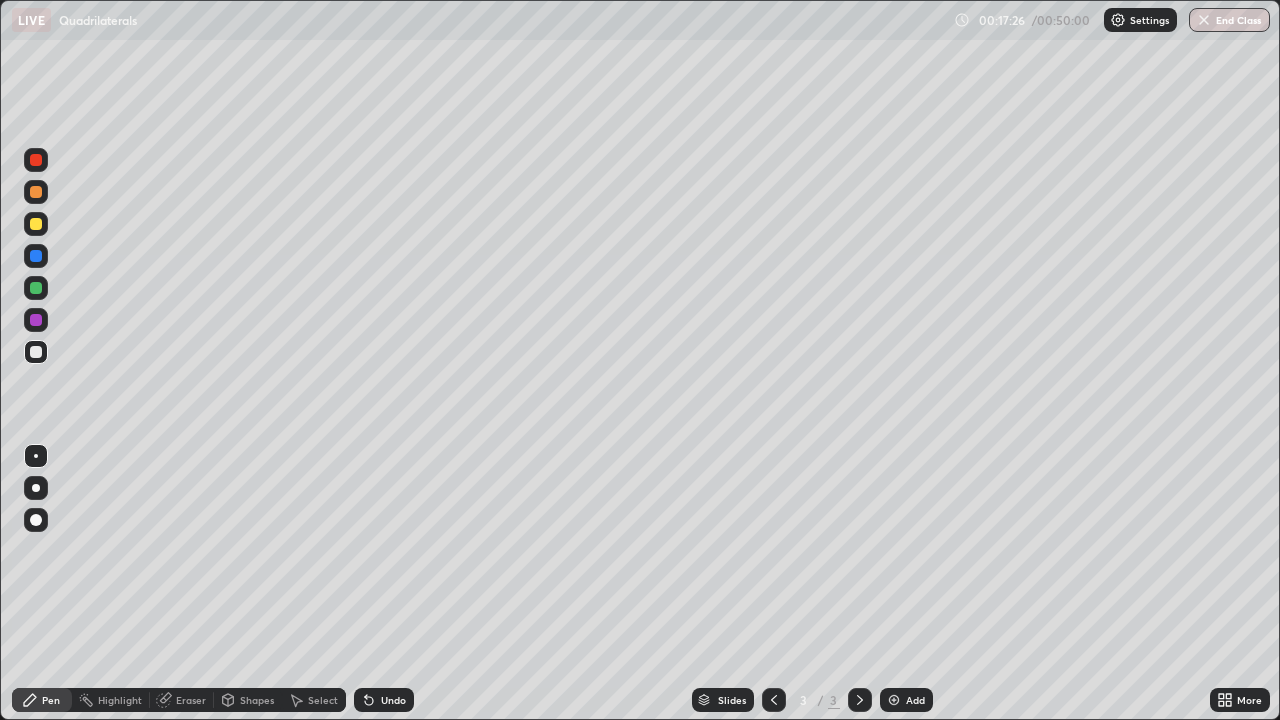click at bounding box center (894, 700) 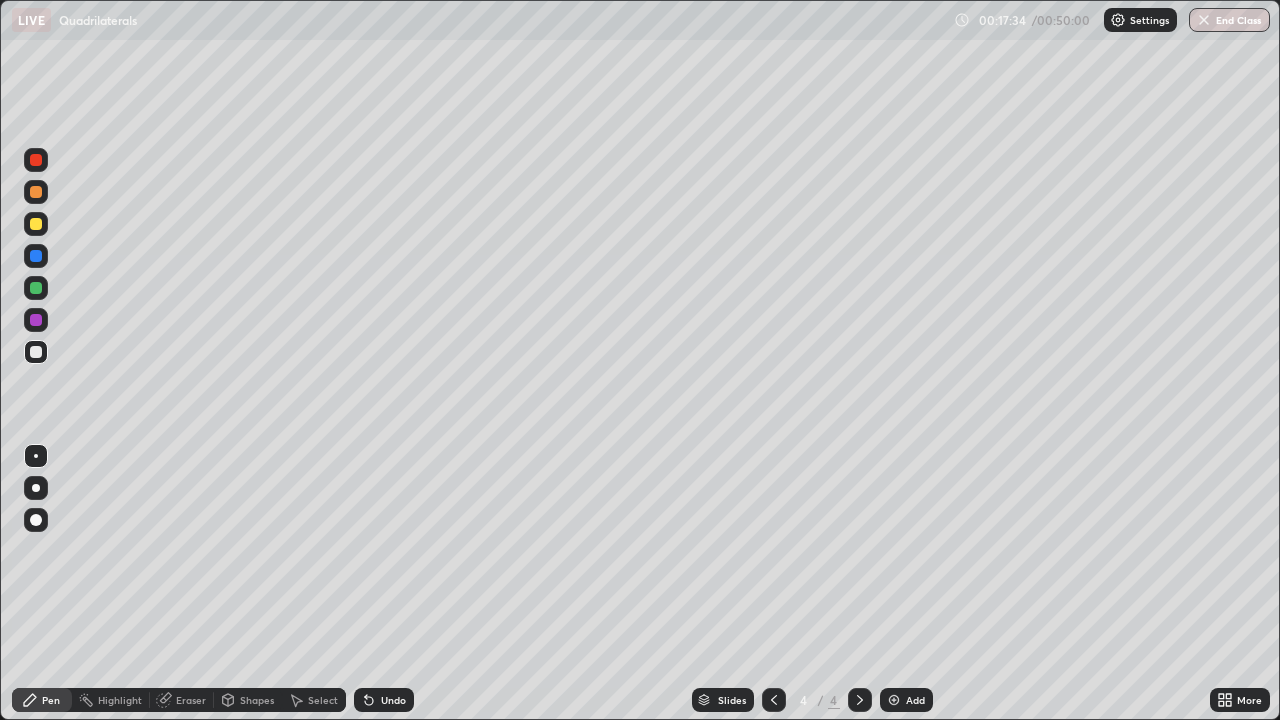 click 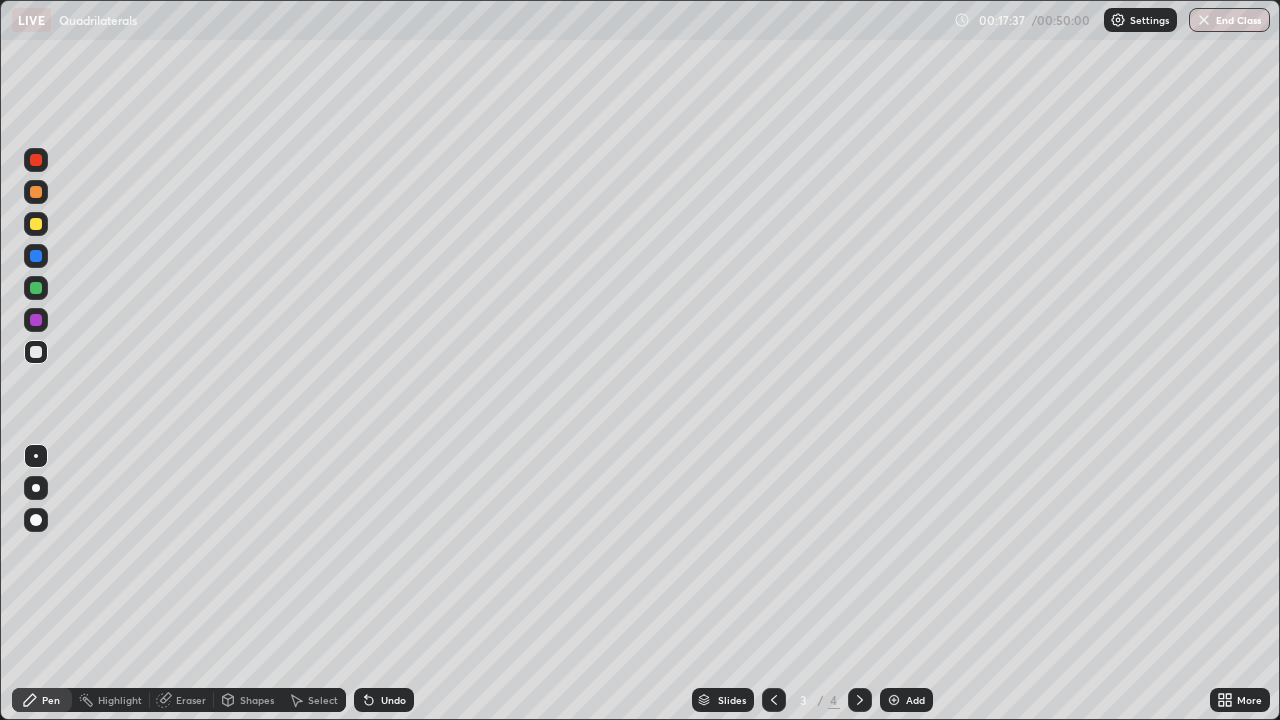 click on "Eraser" at bounding box center [191, 700] 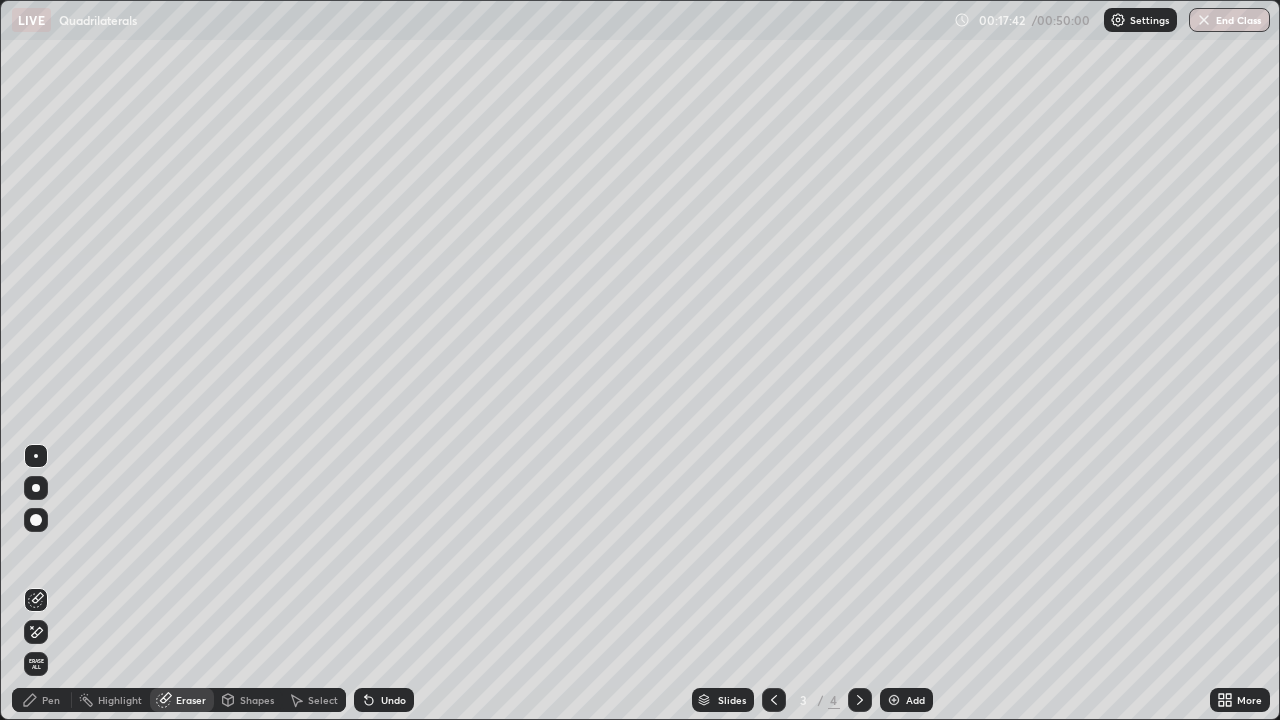click on "Pen" at bounding box center [51, 700] 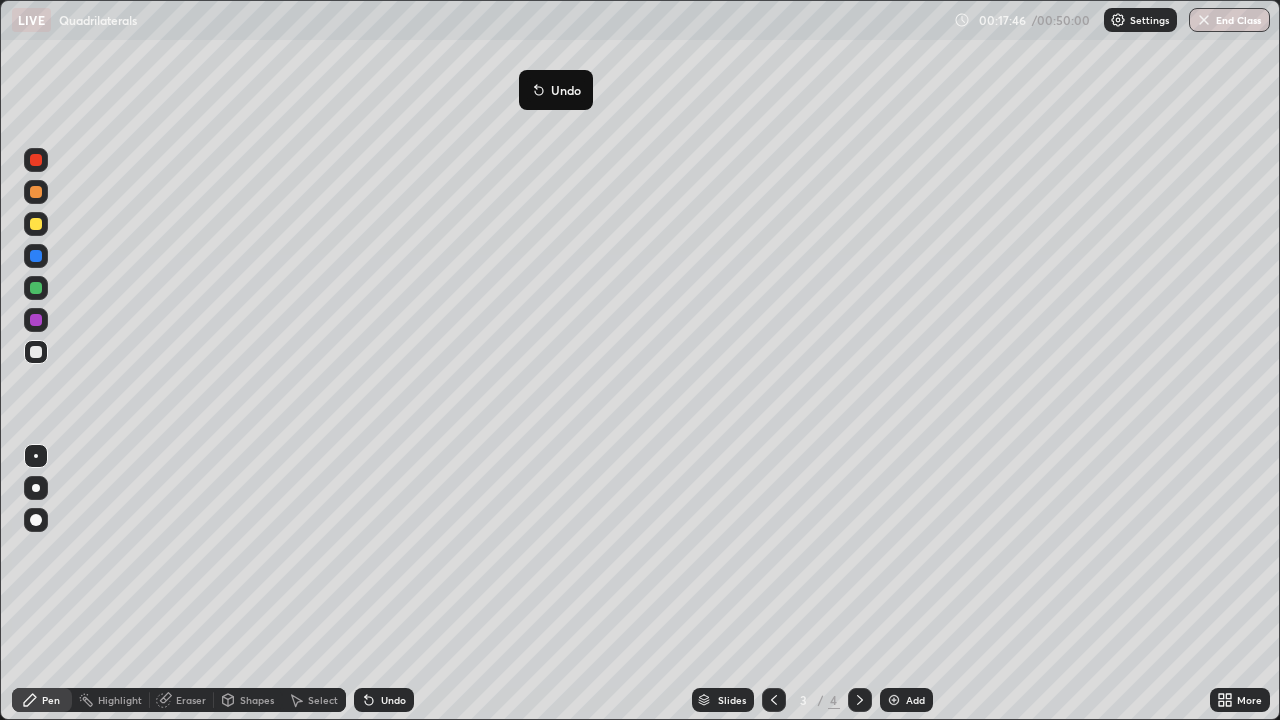 click on "Undo" at bounding box center (556, 90) 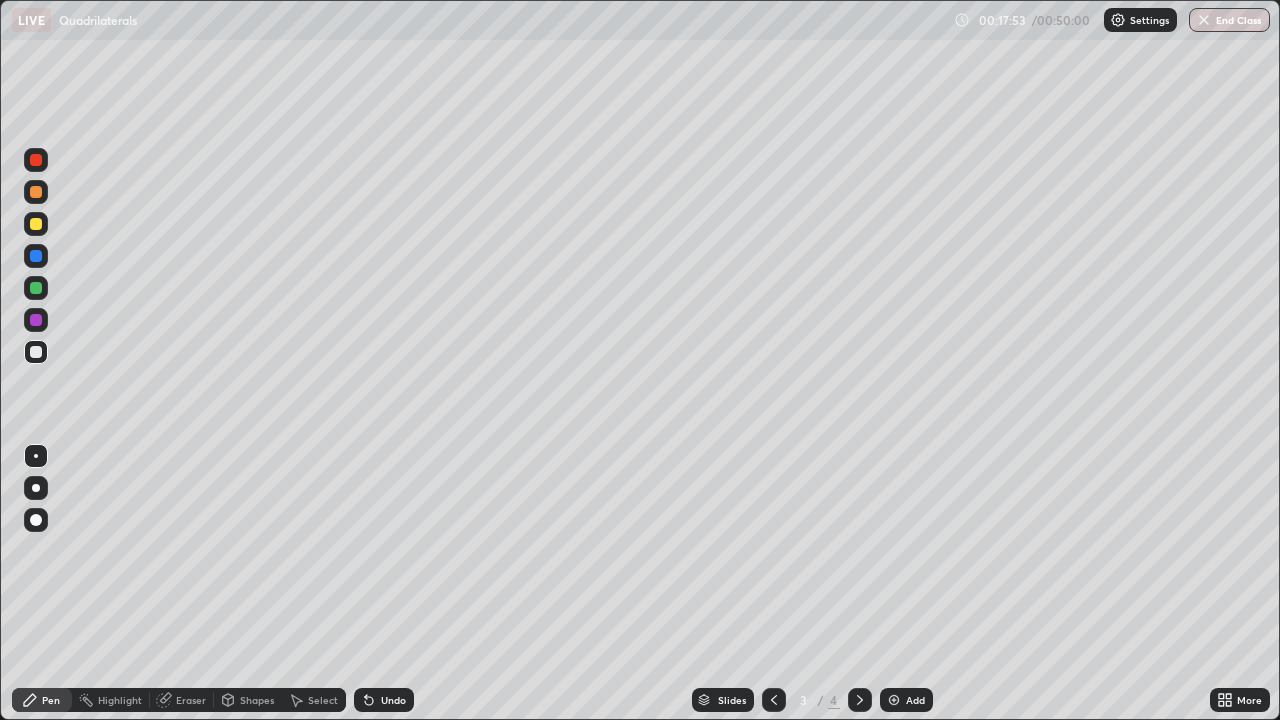 click at bounding box center [894, 700] 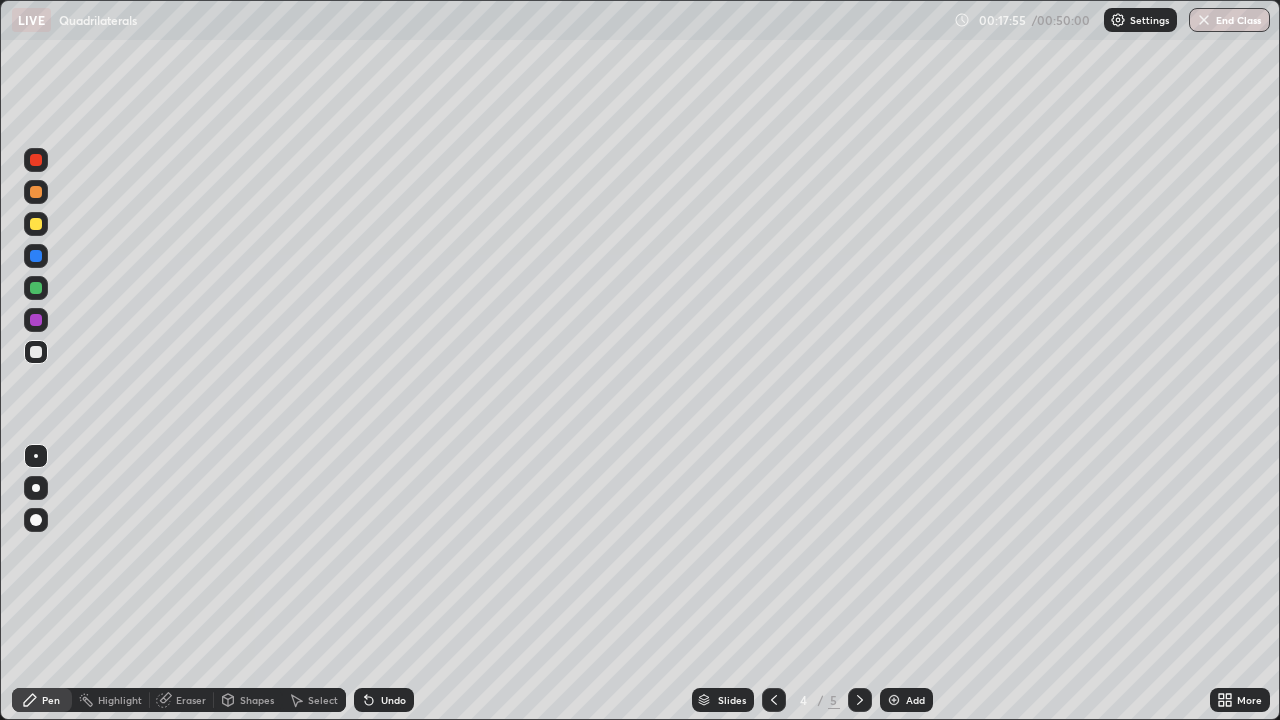 click 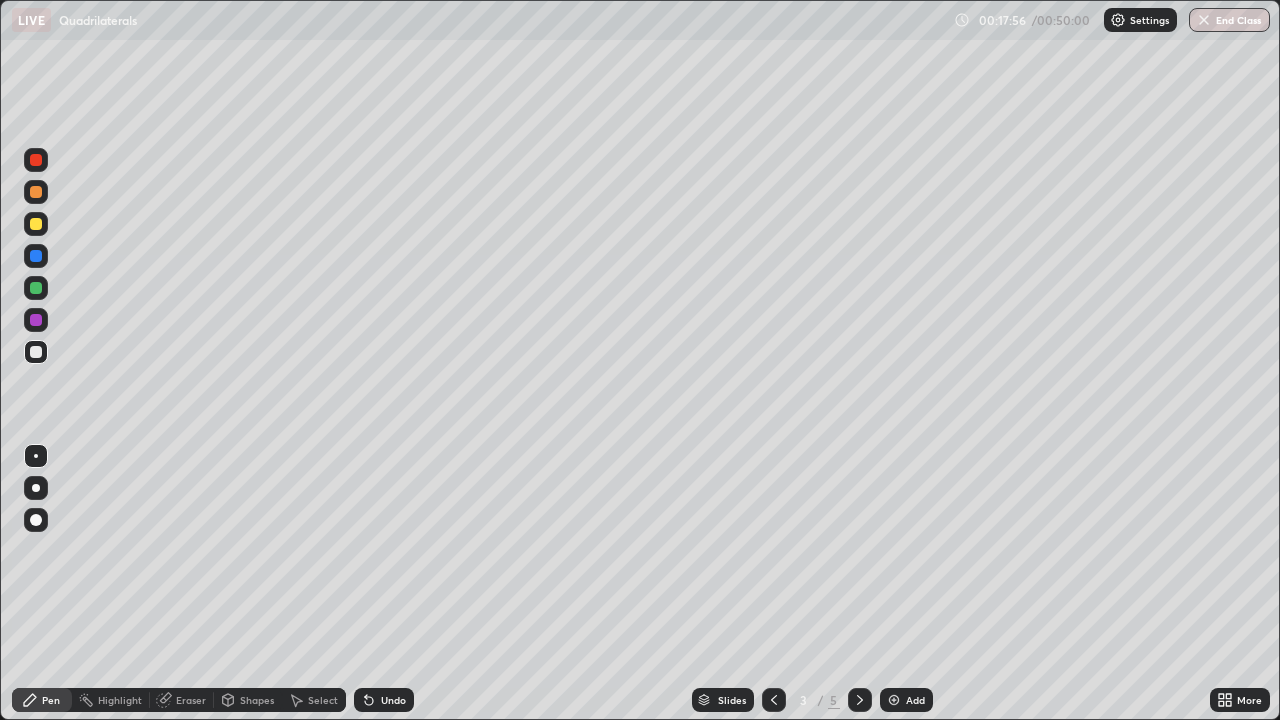 click 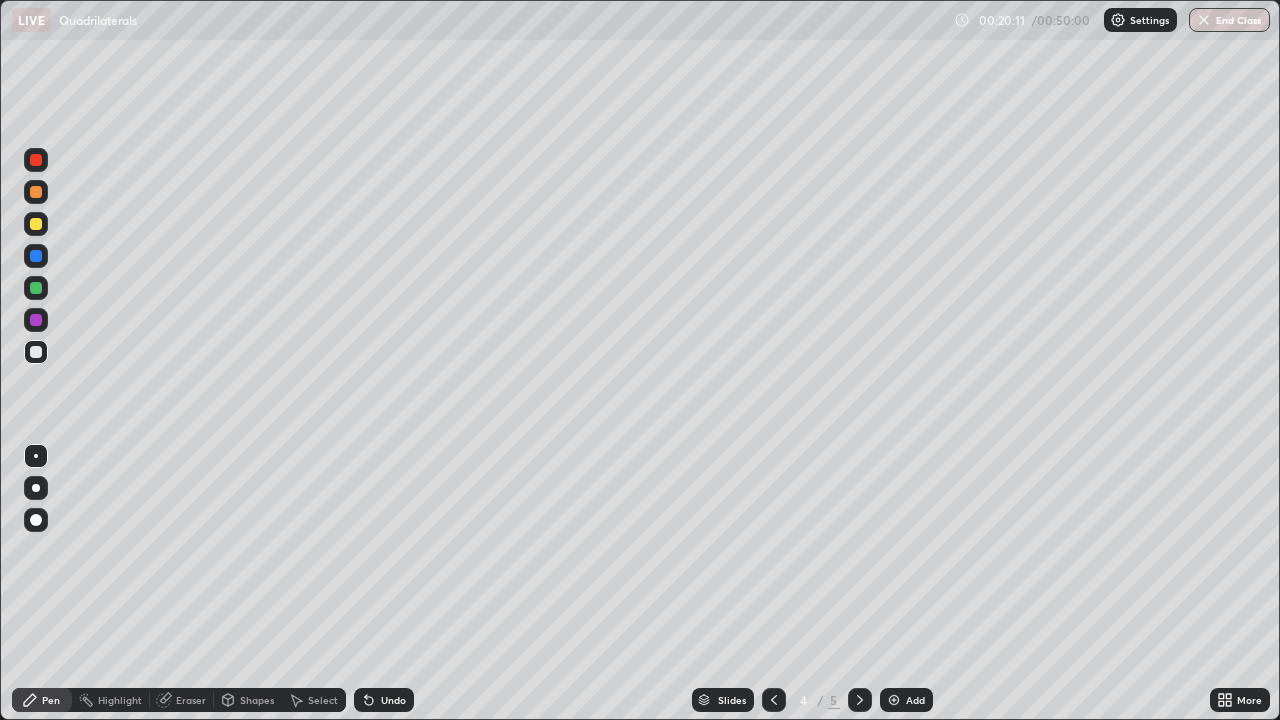 click on "Shapes" at bounding box center (257, 700) 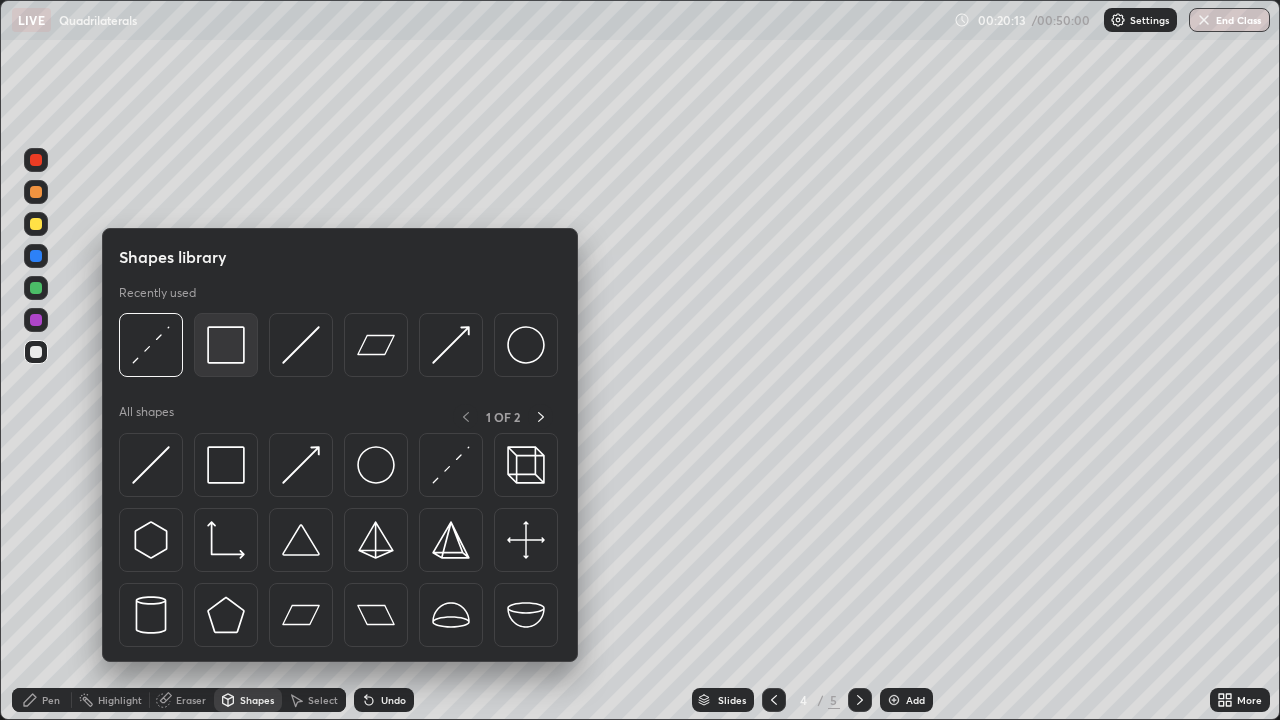 click at bounding box center (226, 345) 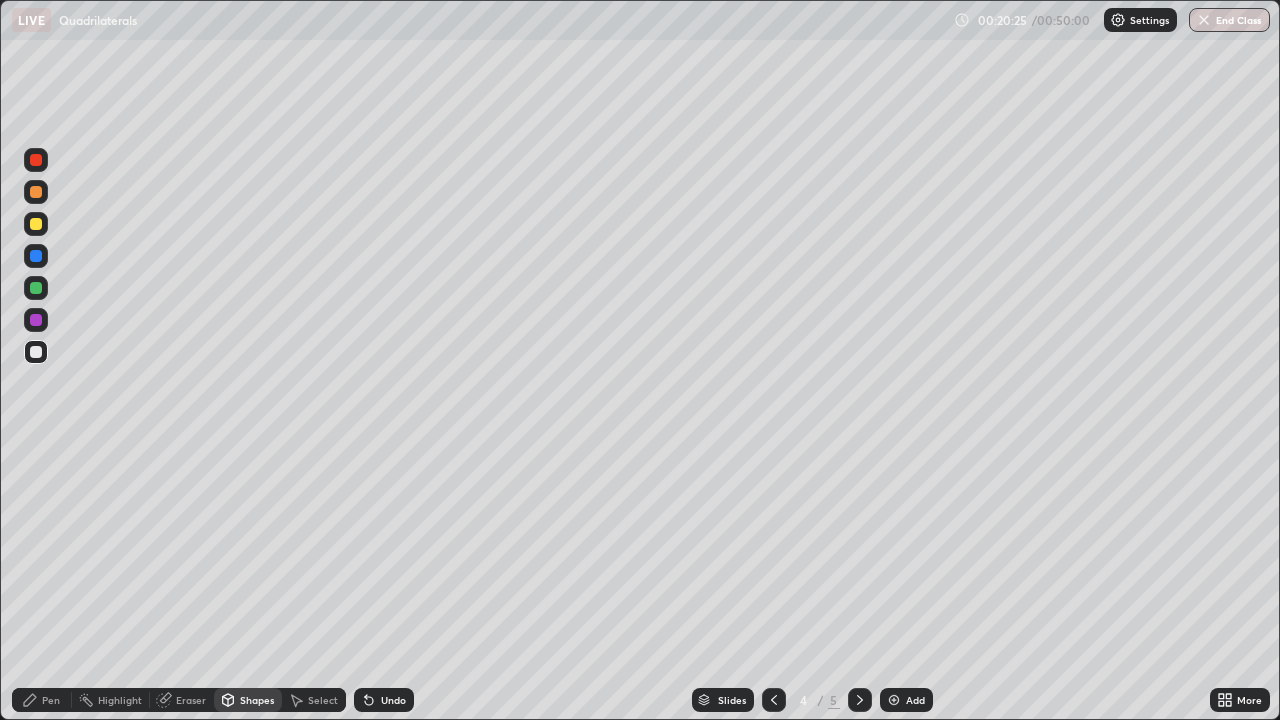 click on "Shapes" at bounding box center (248, 700) 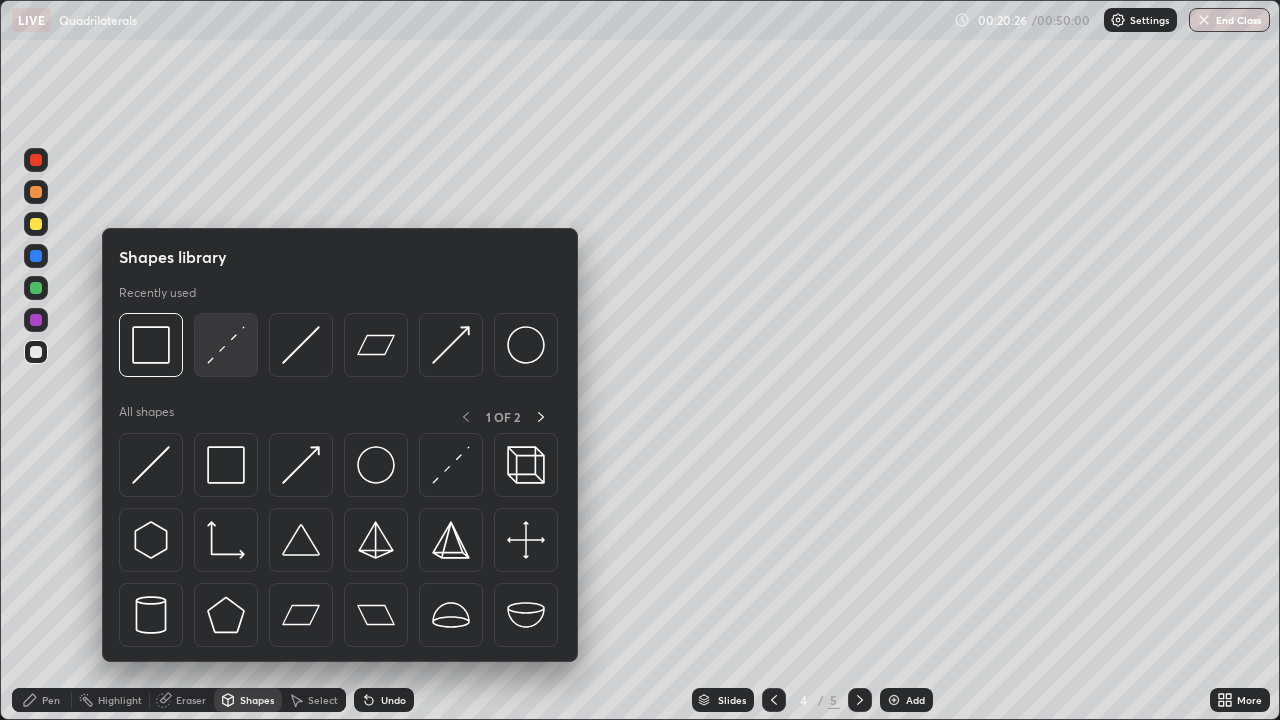 click at bounding box center [226, 345] 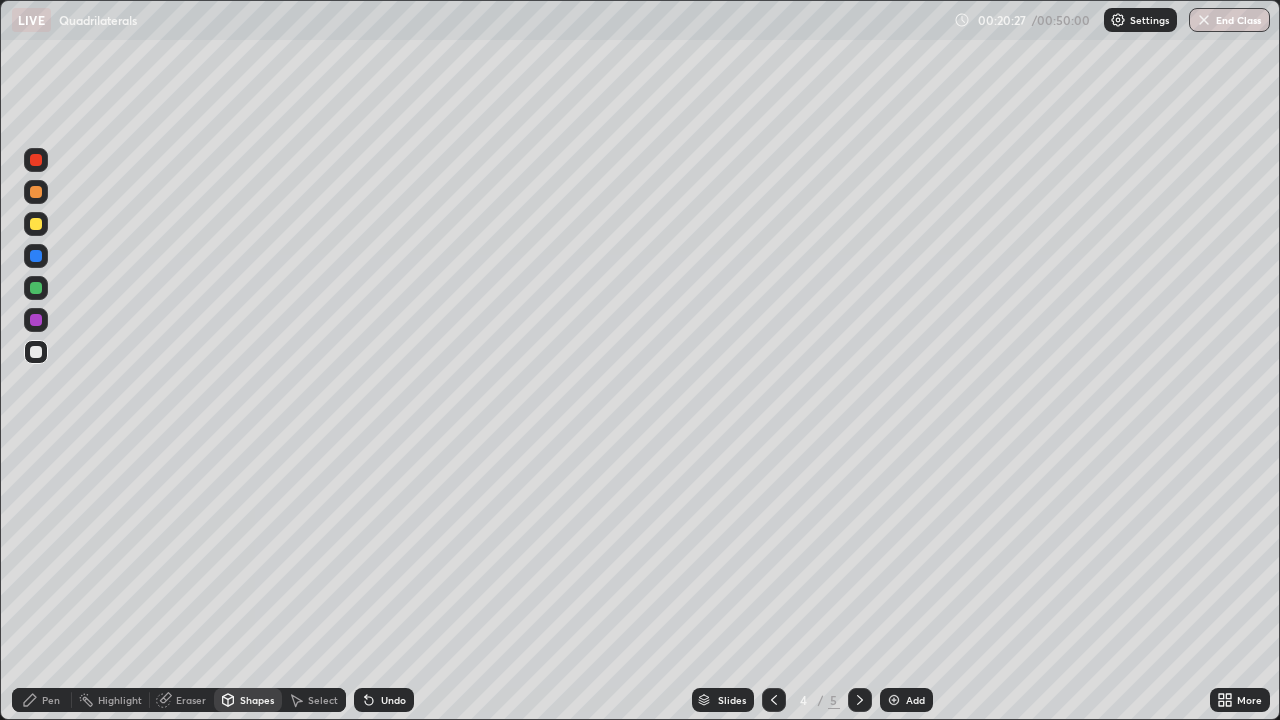 click at bounding box center [36, 160] 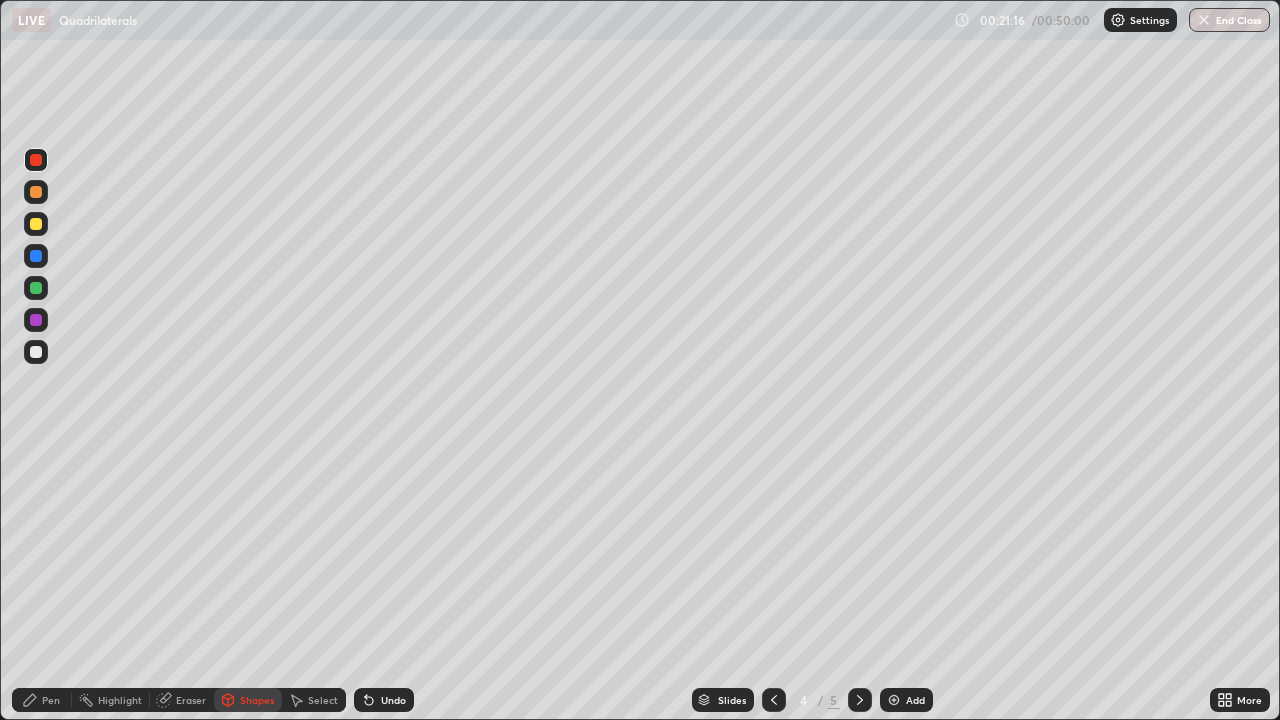 click on "Pen" at bounding box center [51, 700] 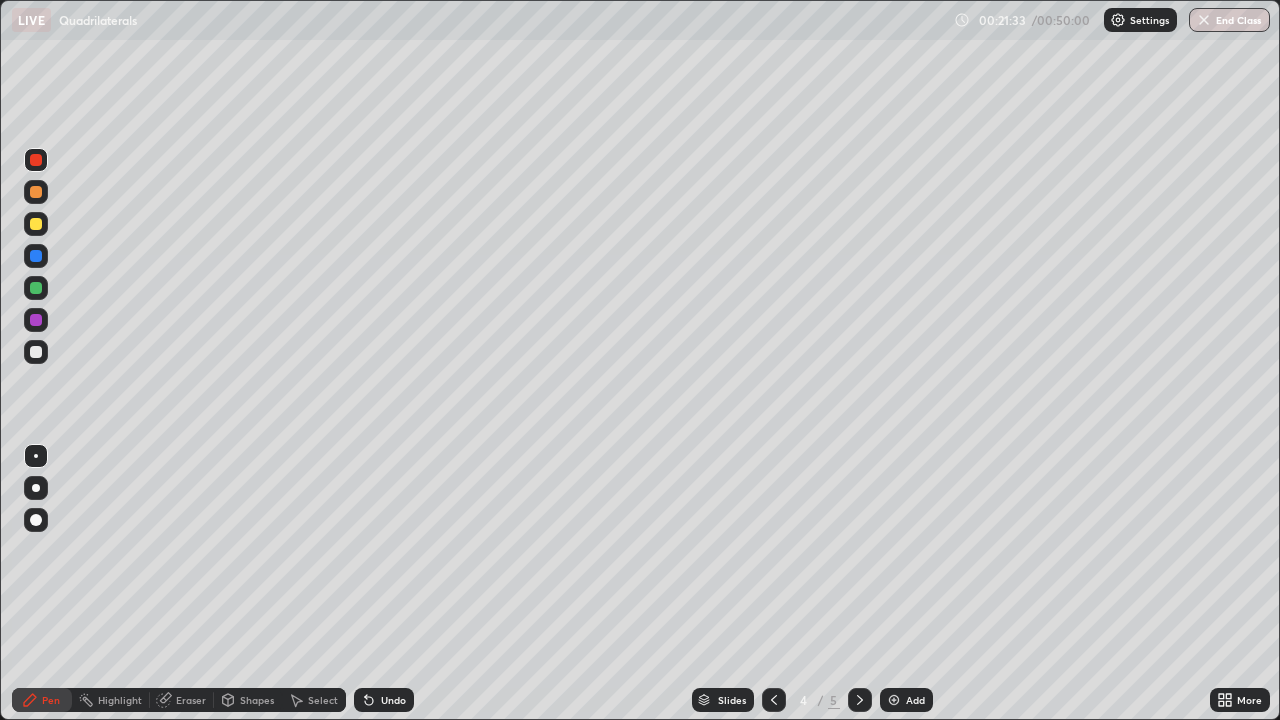 click at bounding box center [36, 352] 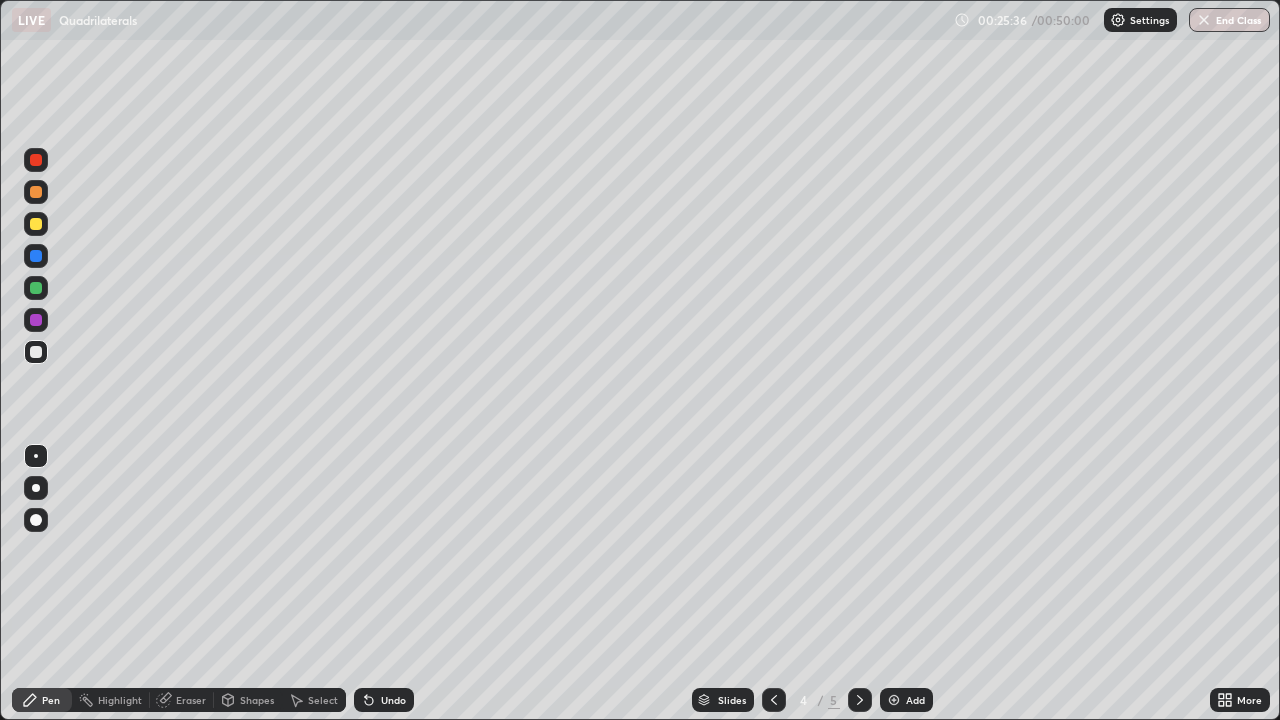click on "Undo" at bounding box center [393, 700] 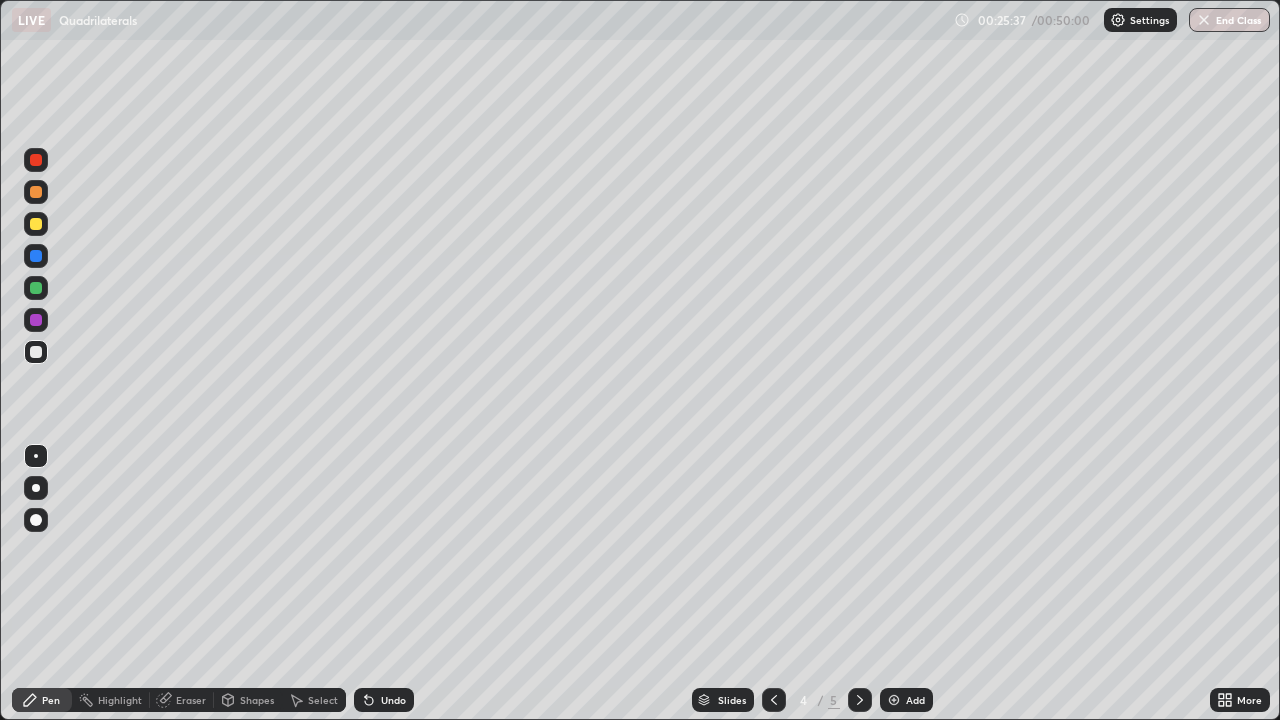 click on "Undo" at bounding box center [393, 700] 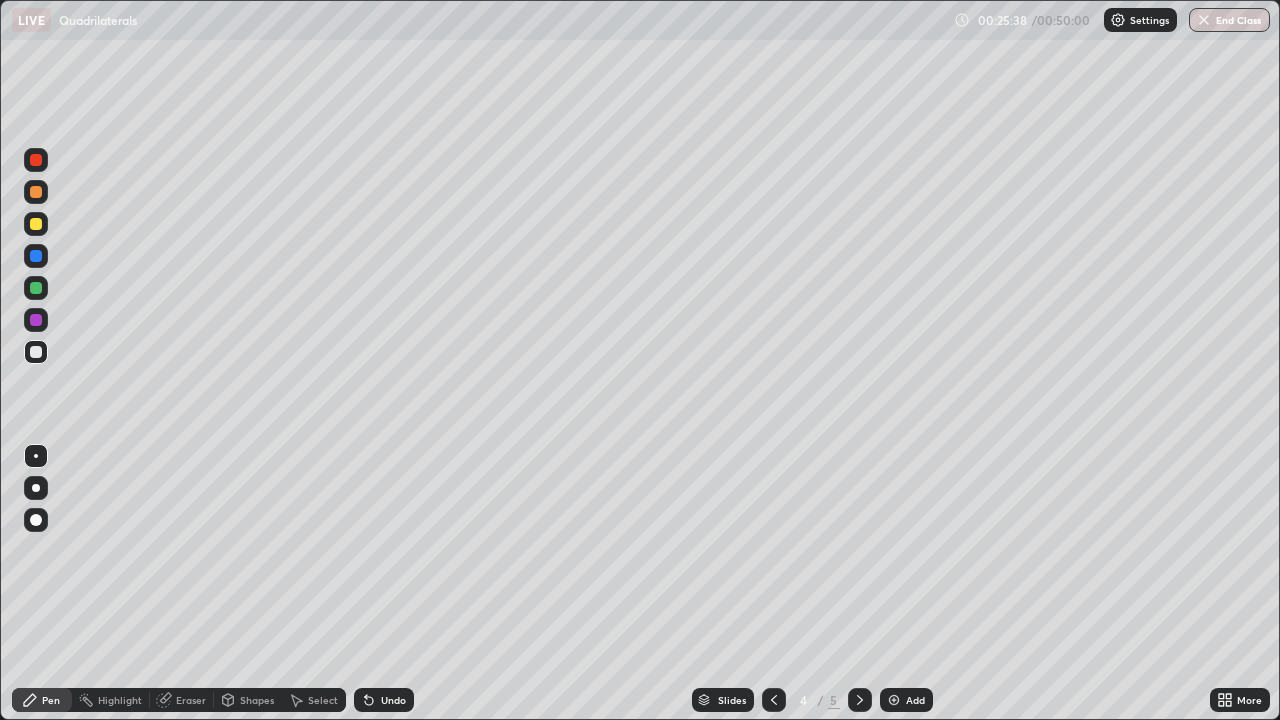 click on "Undo" at bounding box center (393, 700) 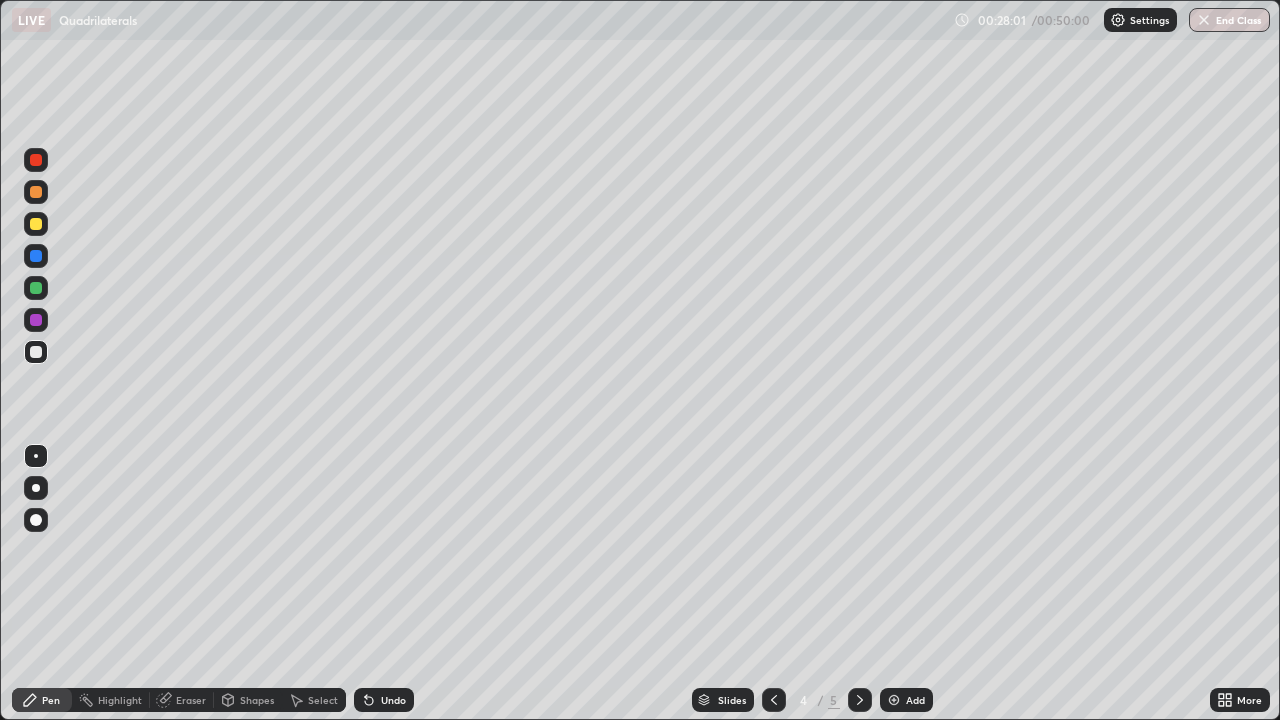 click on "Undo" at bounding box center [384, 700] 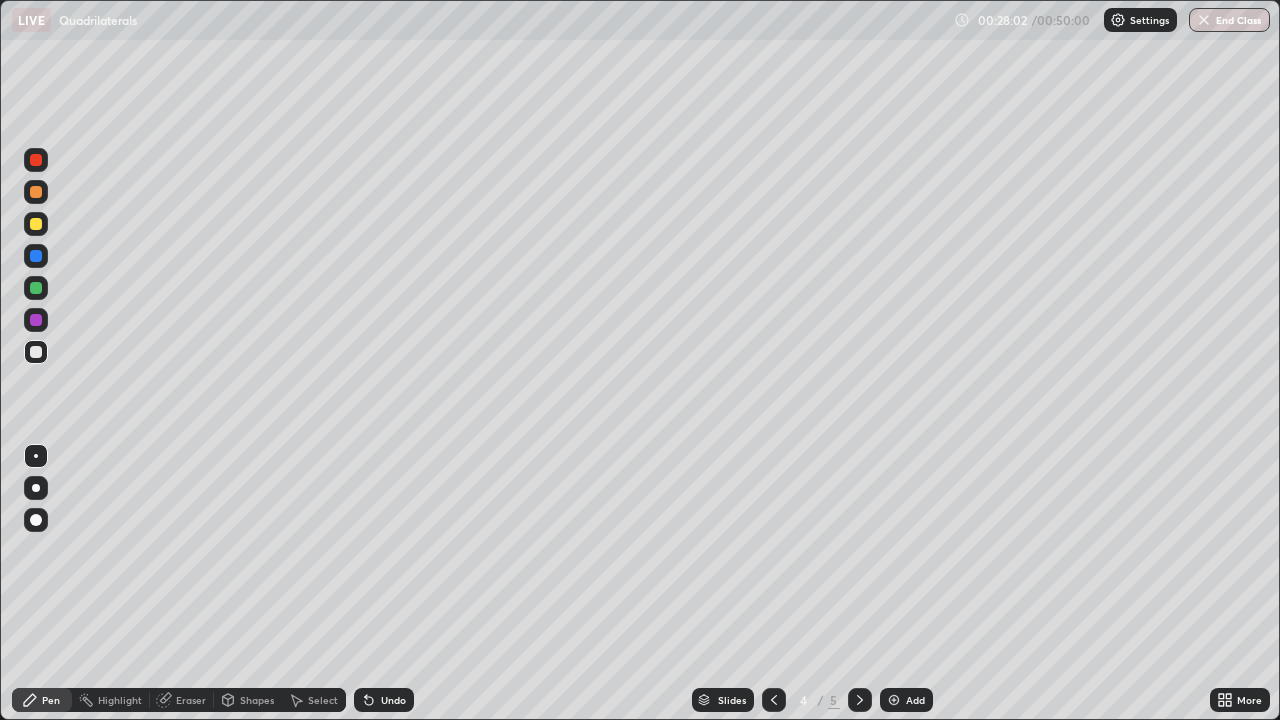 click on "Undo" at bounding box center (393, 700) 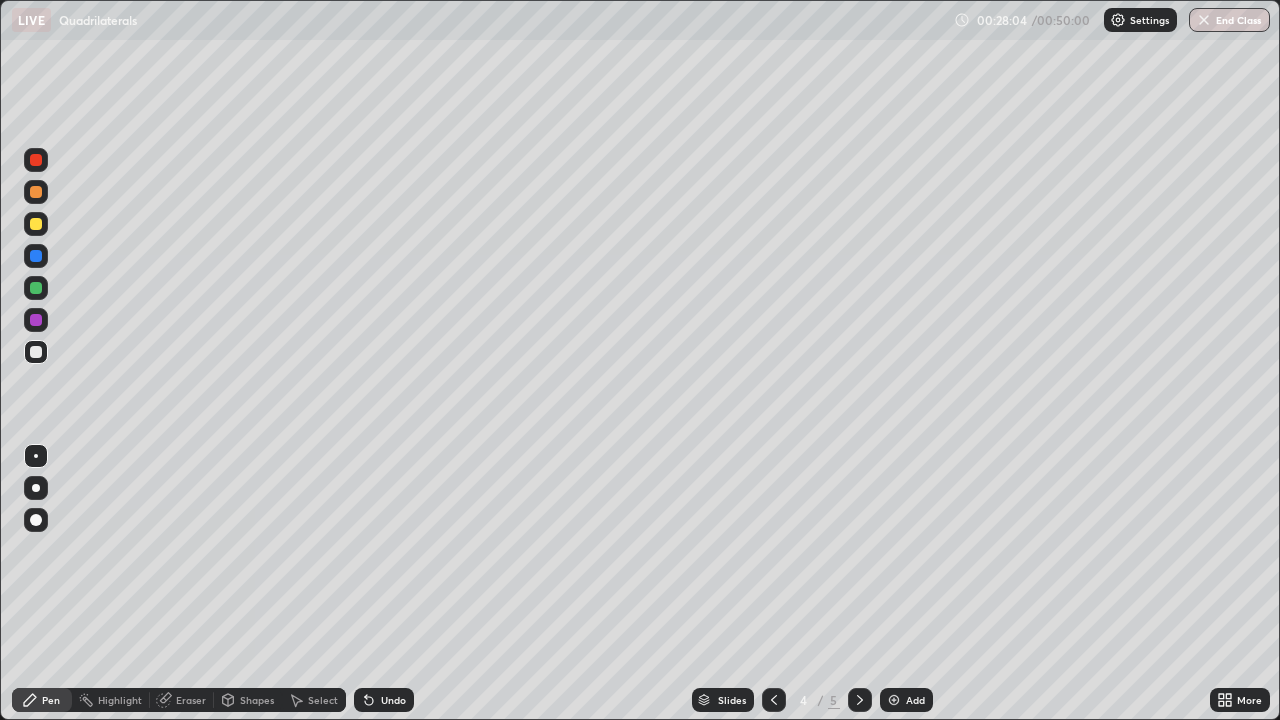 click on "Undo" at bounding box center [393, 700] 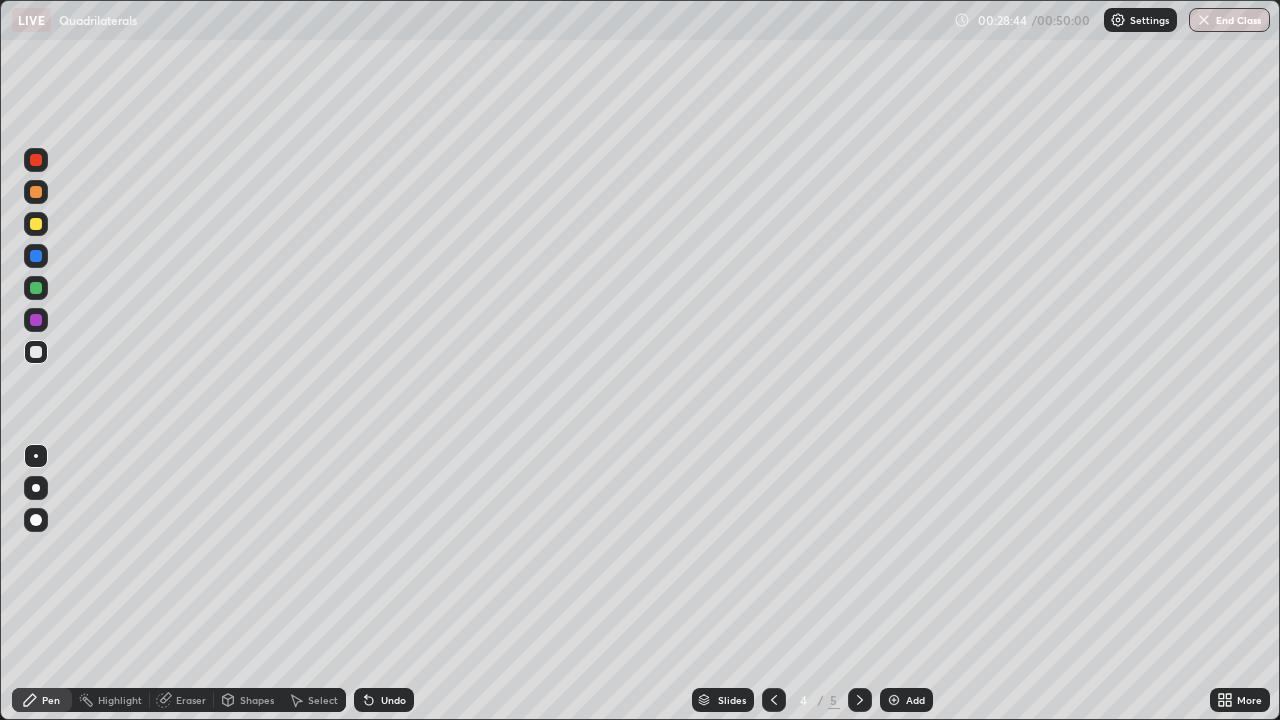click on "Undo" at bounding box center [384, 700] 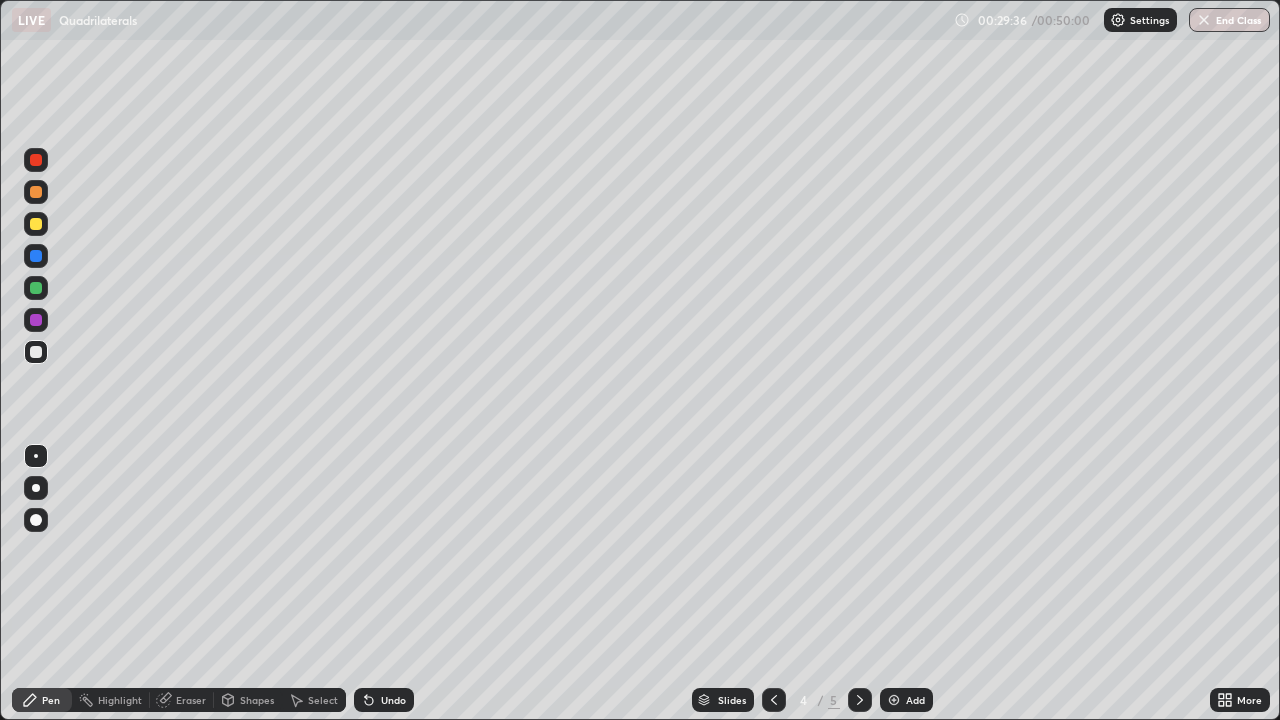 click on "Eraser" at bounding box center [191, 700] 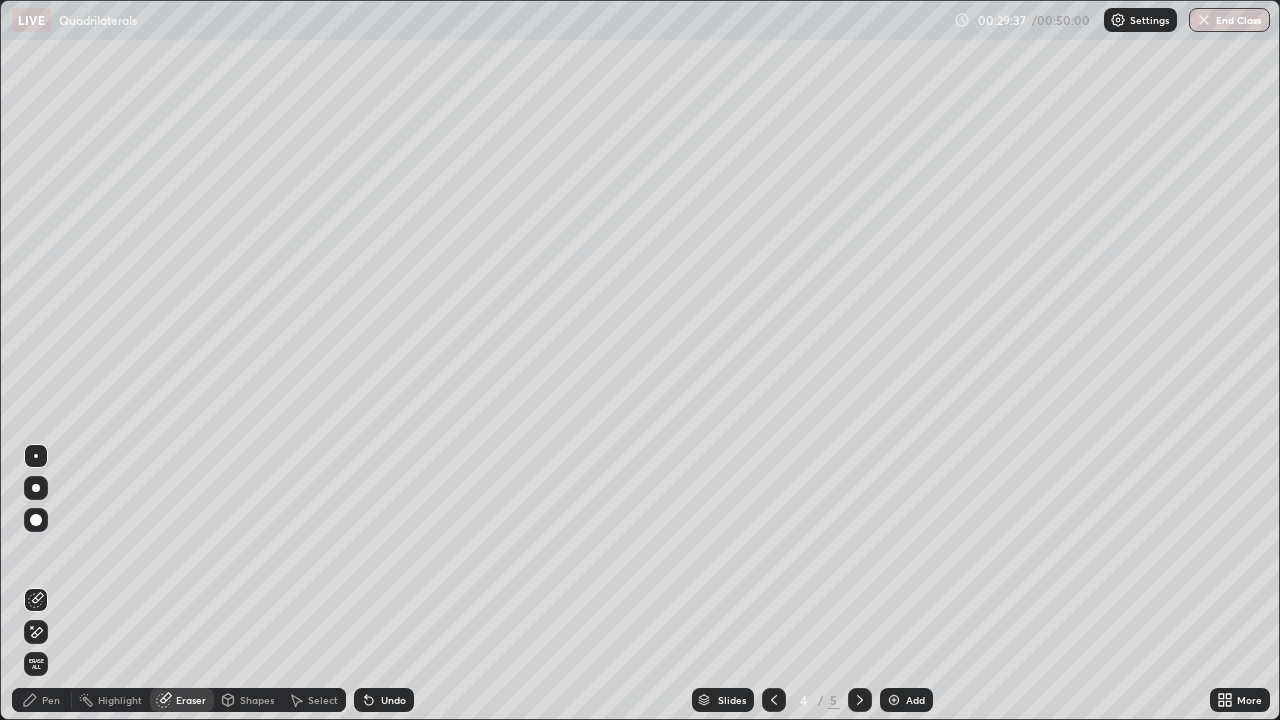click at bounding box center [36, 520] 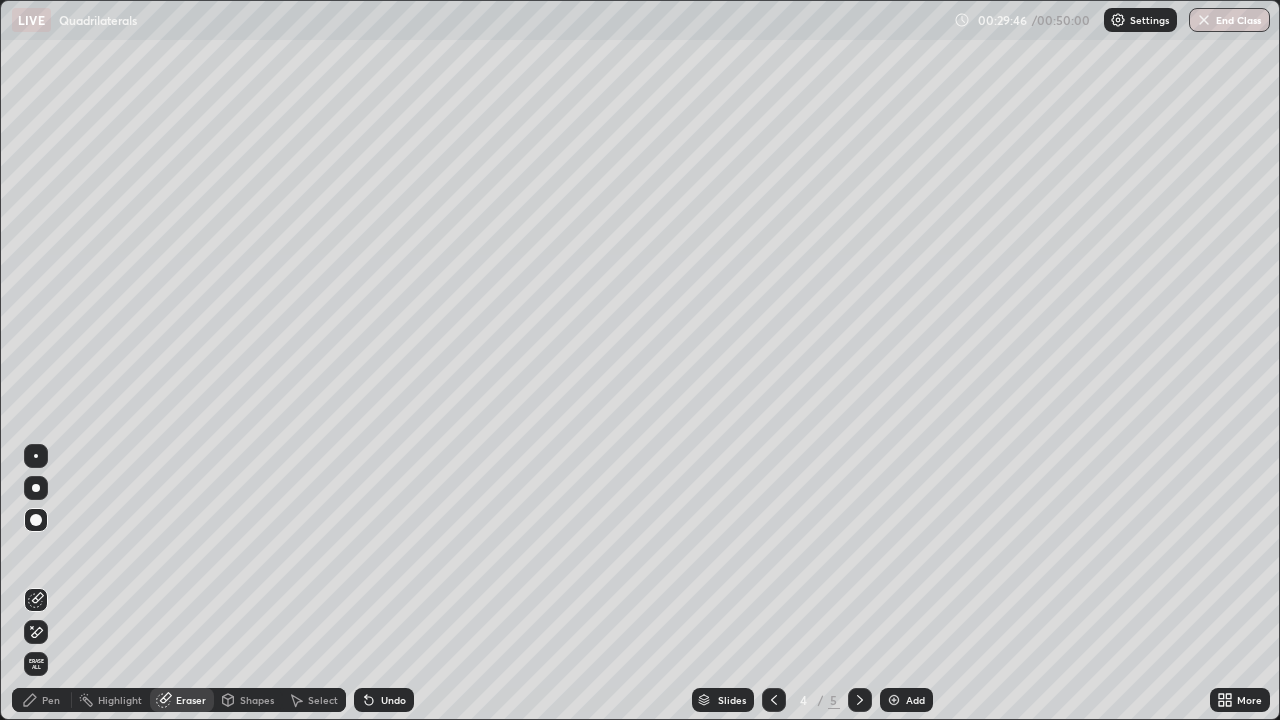 click on "Pen" at bounding box center [51, 700] 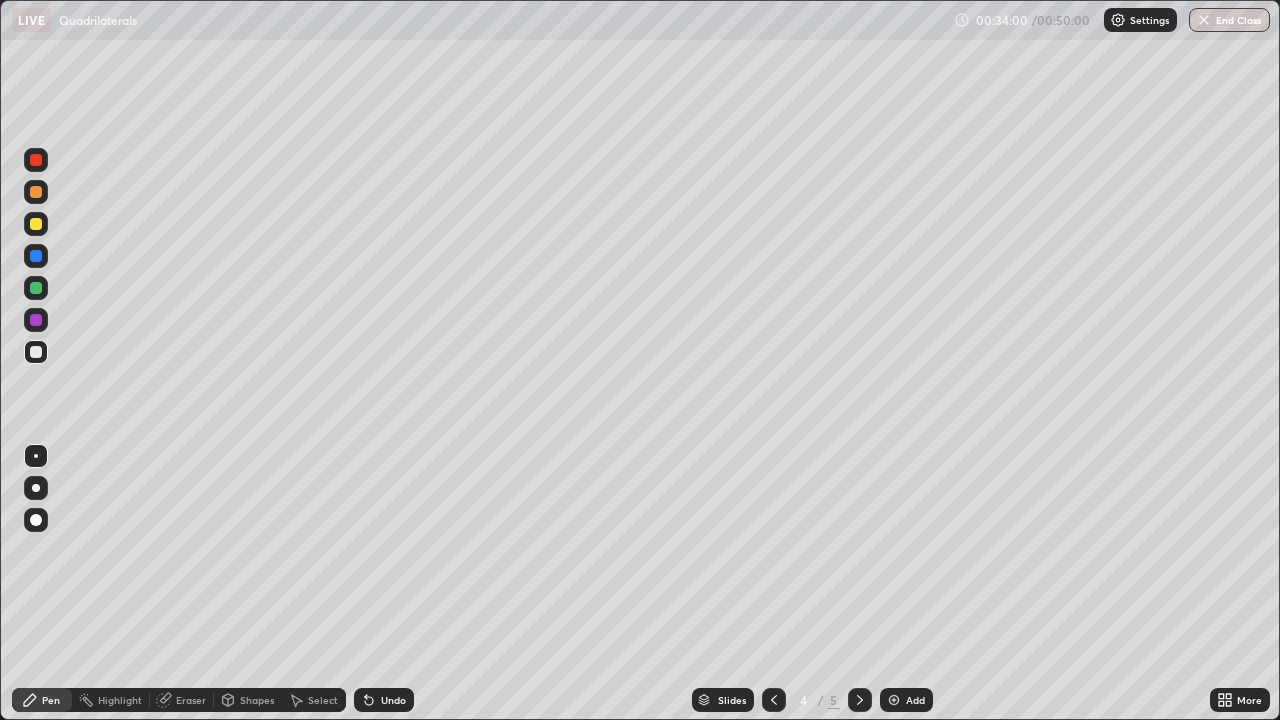 click on "Eraser" at bounding box center (191, 700) 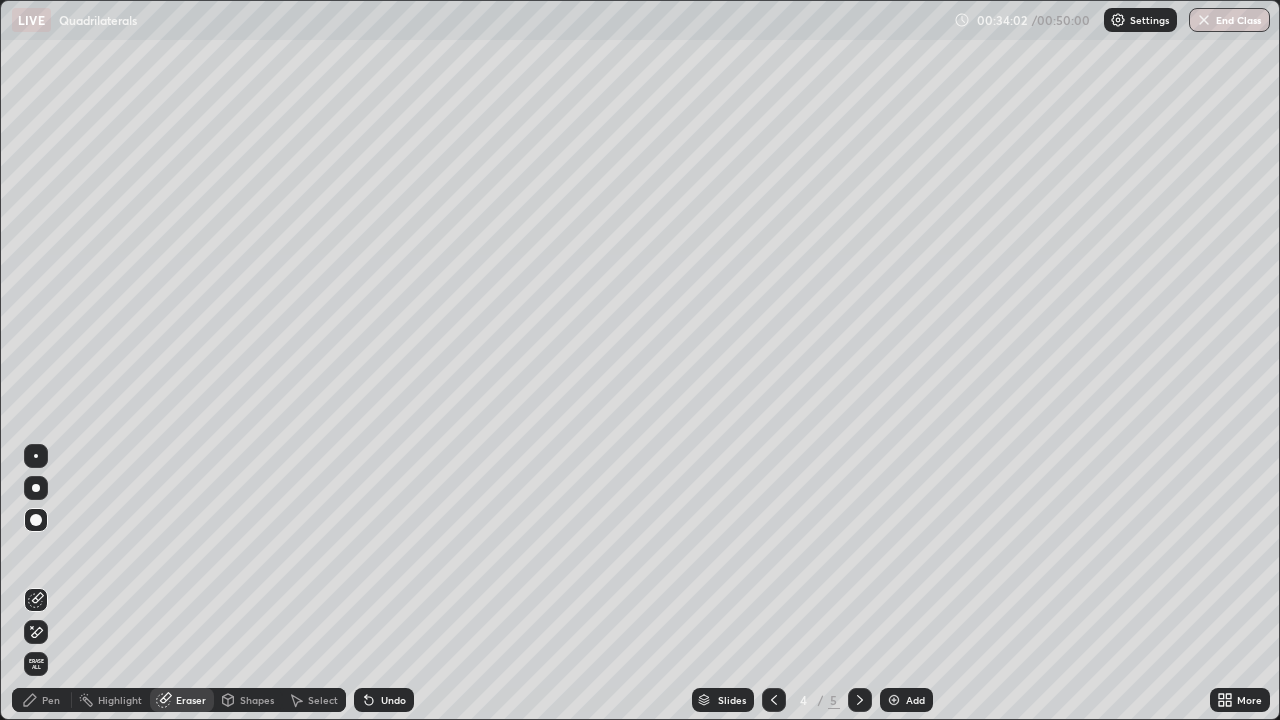 click on "Pen" at bounding box center [42, 700] 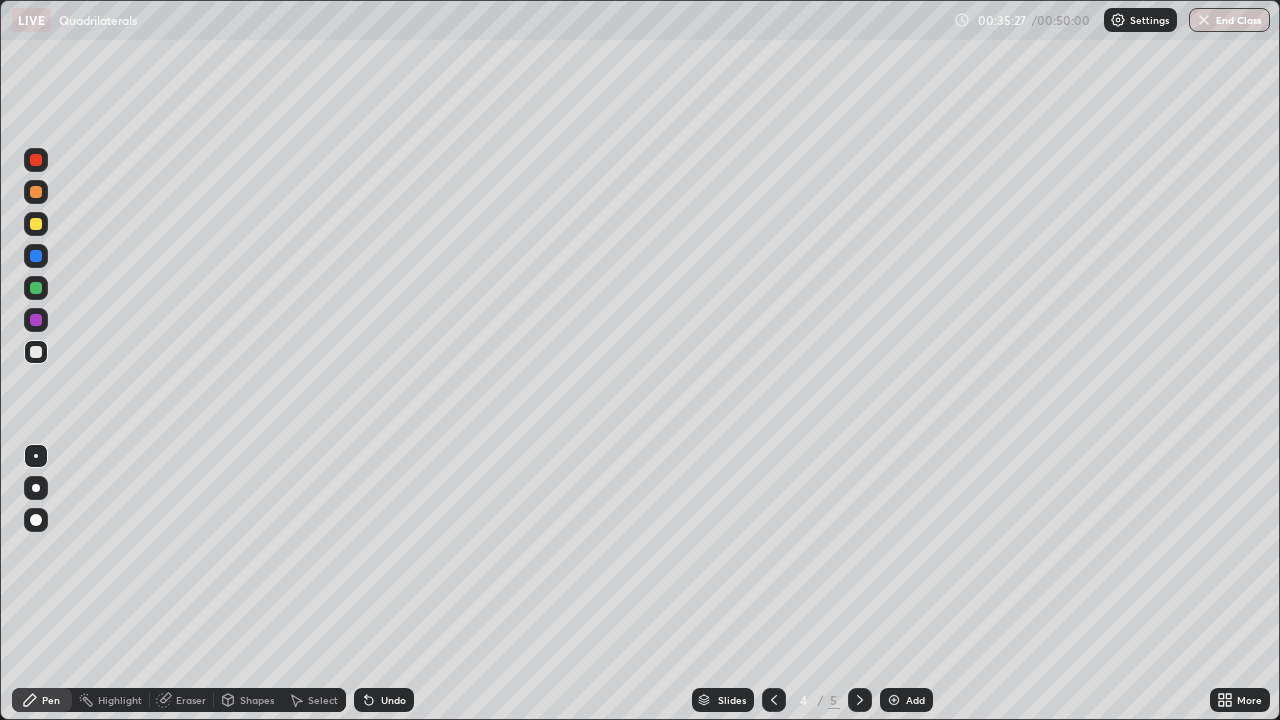 click at bounding box center [36, 320] 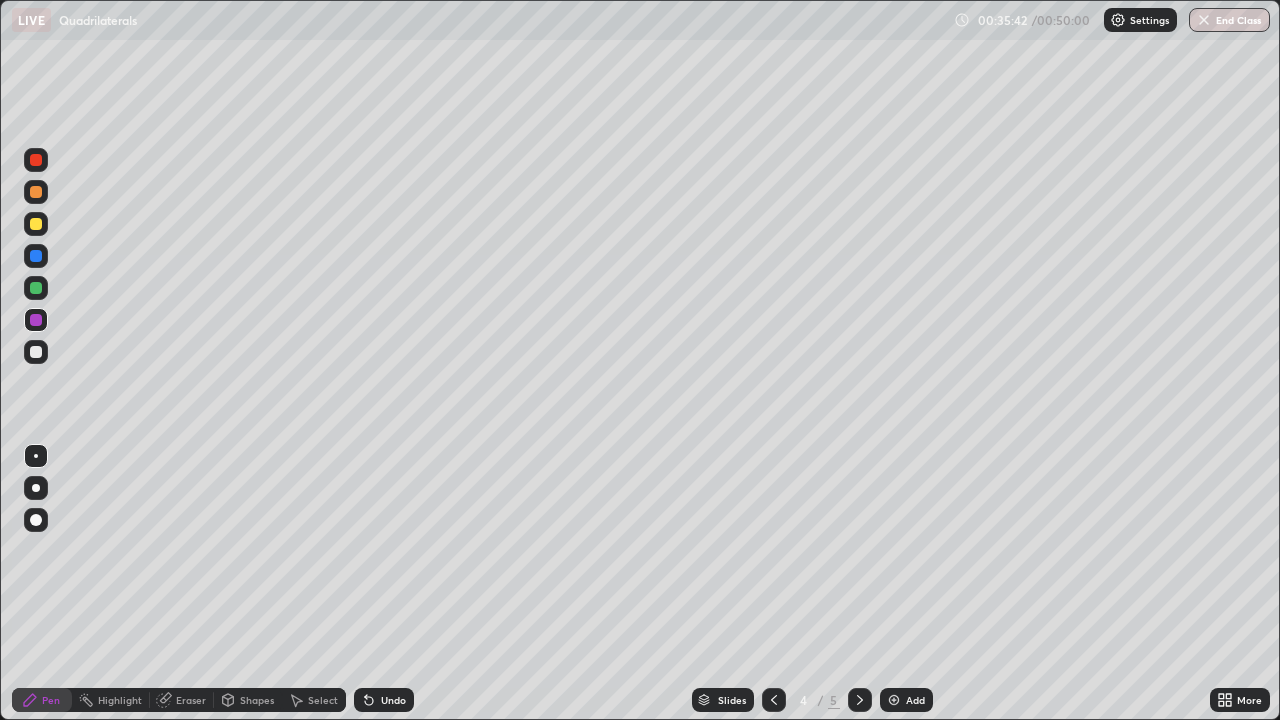click on "Undo" at bounding box center [384, 700] 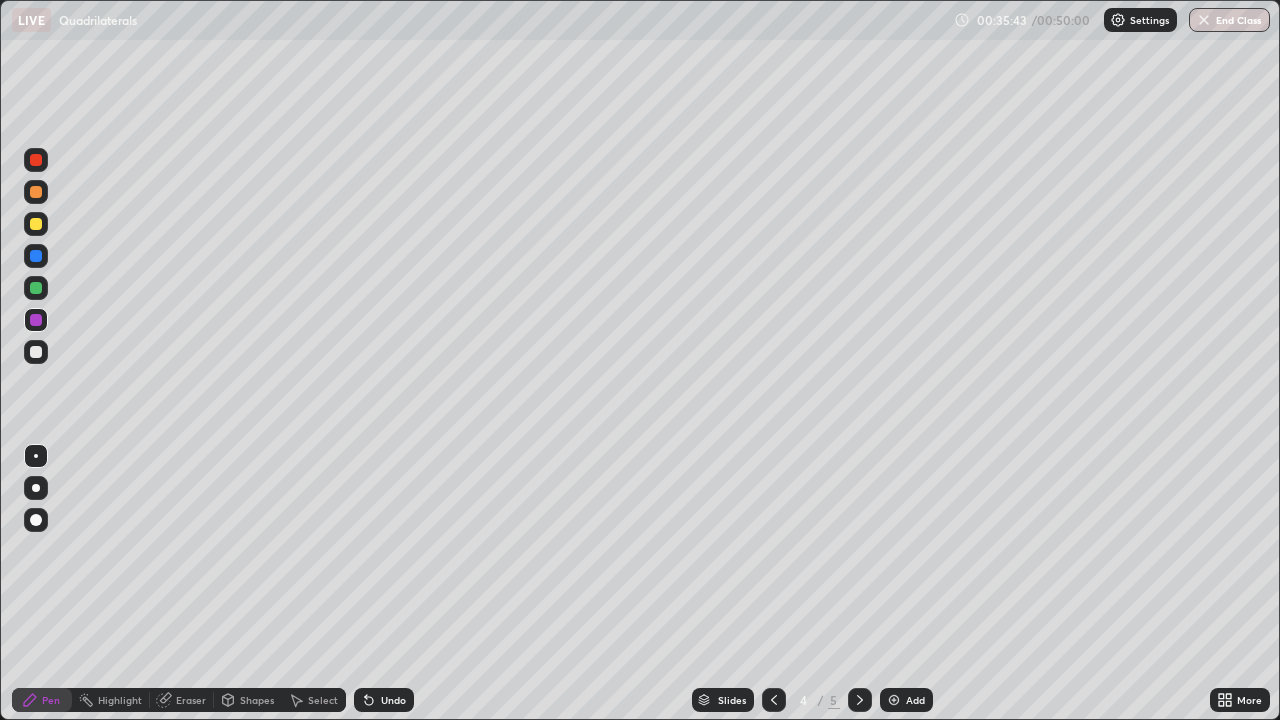 click on "Undo" at bounding box center [393, 700] 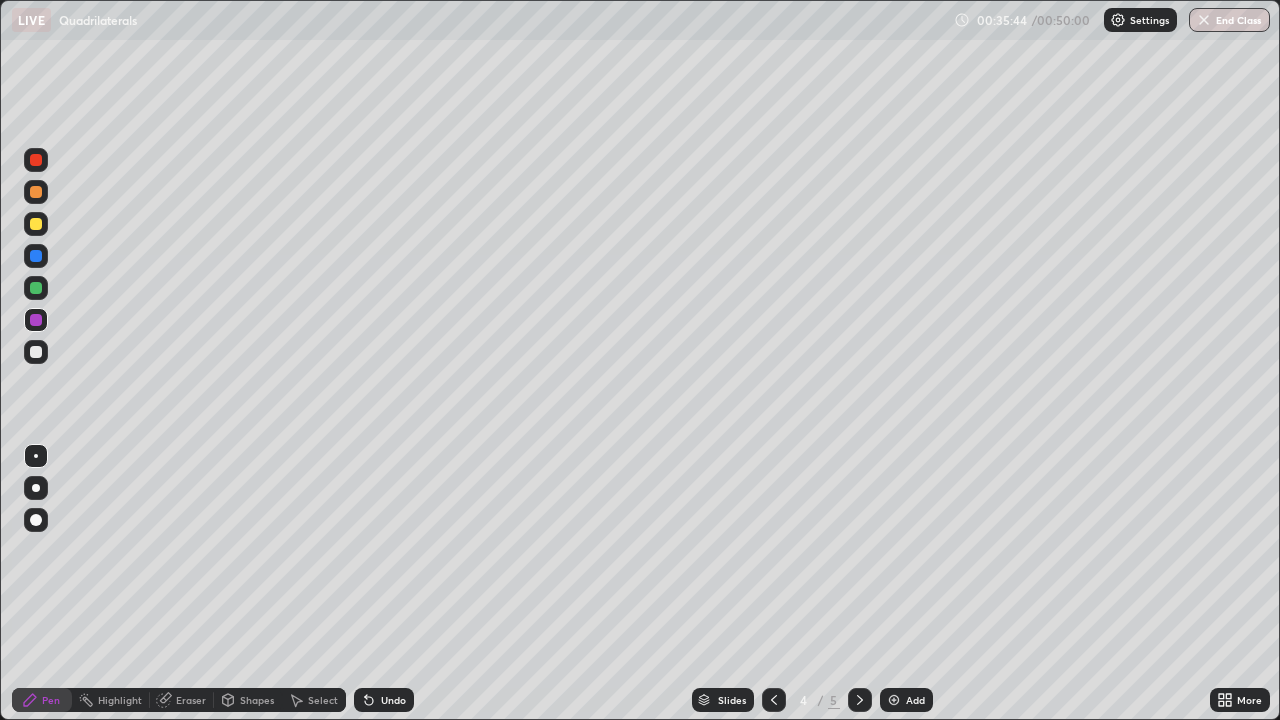 click on "Undo" at bounding box center [393, 700] 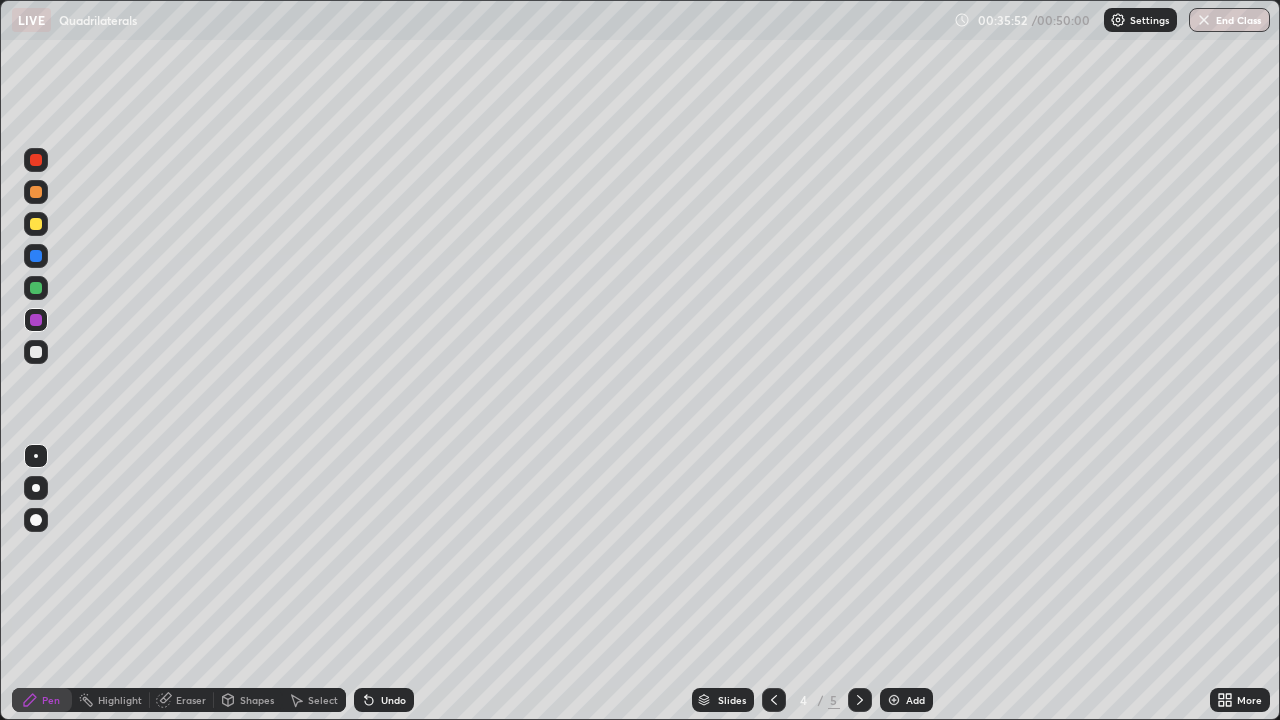 click at bounding box center (36, 352) 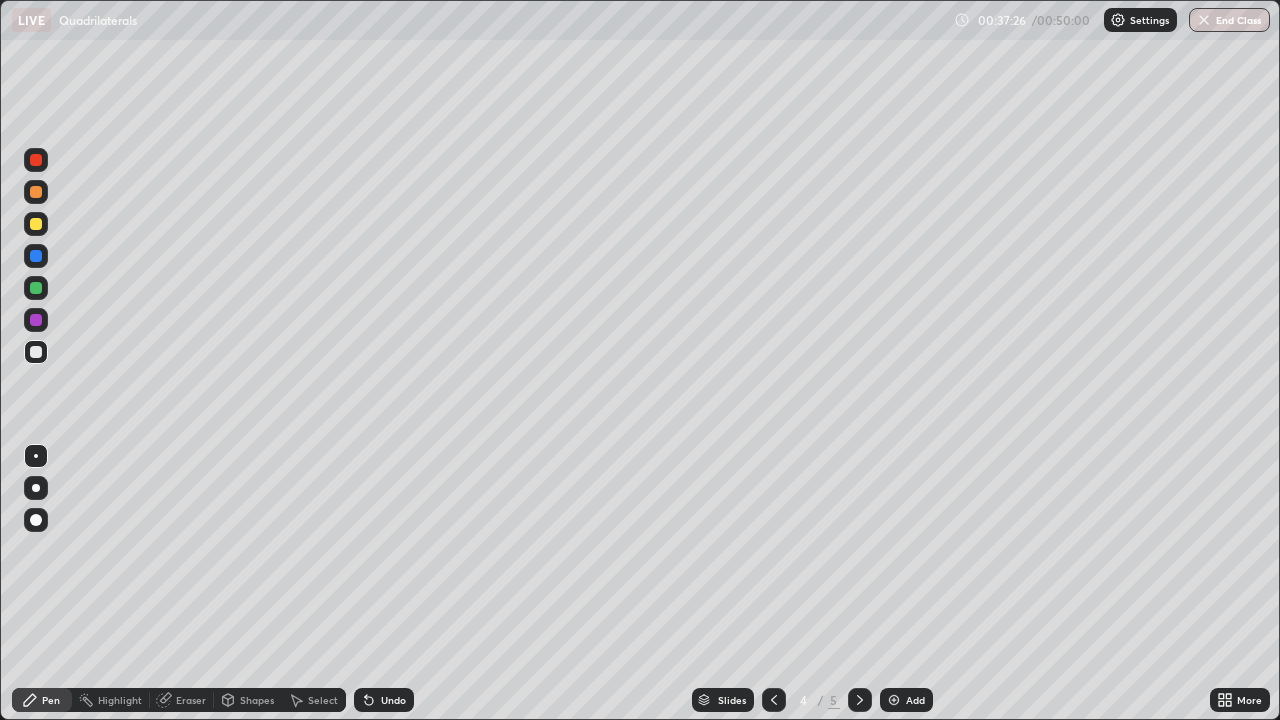 click on "Shapes" at bounding box center [257, 700] 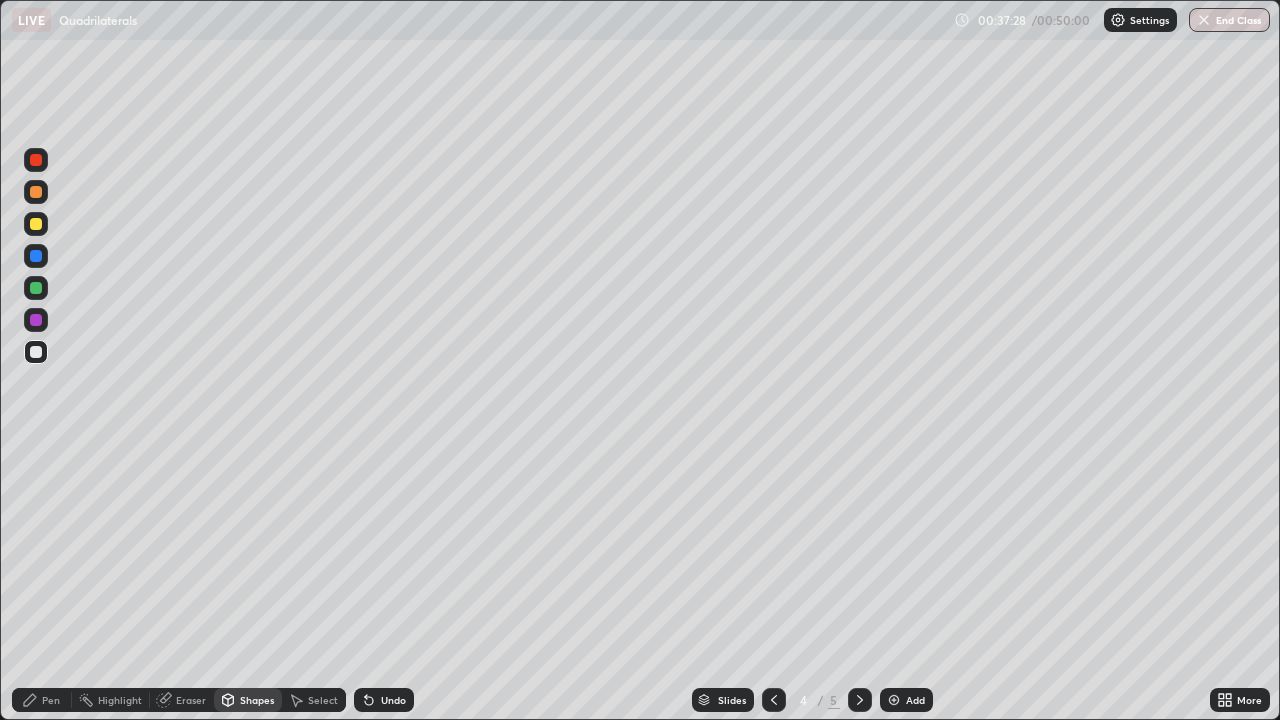 click 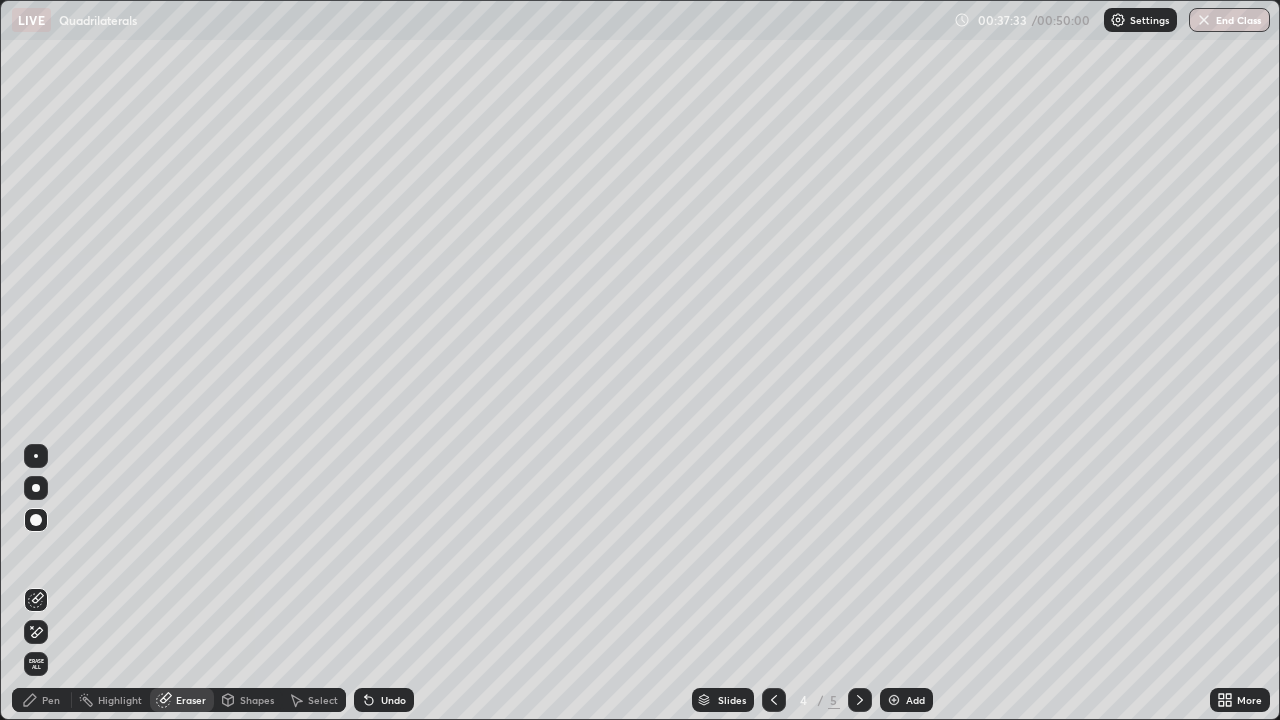 click on "Undo" at bounding box center [384, 700] 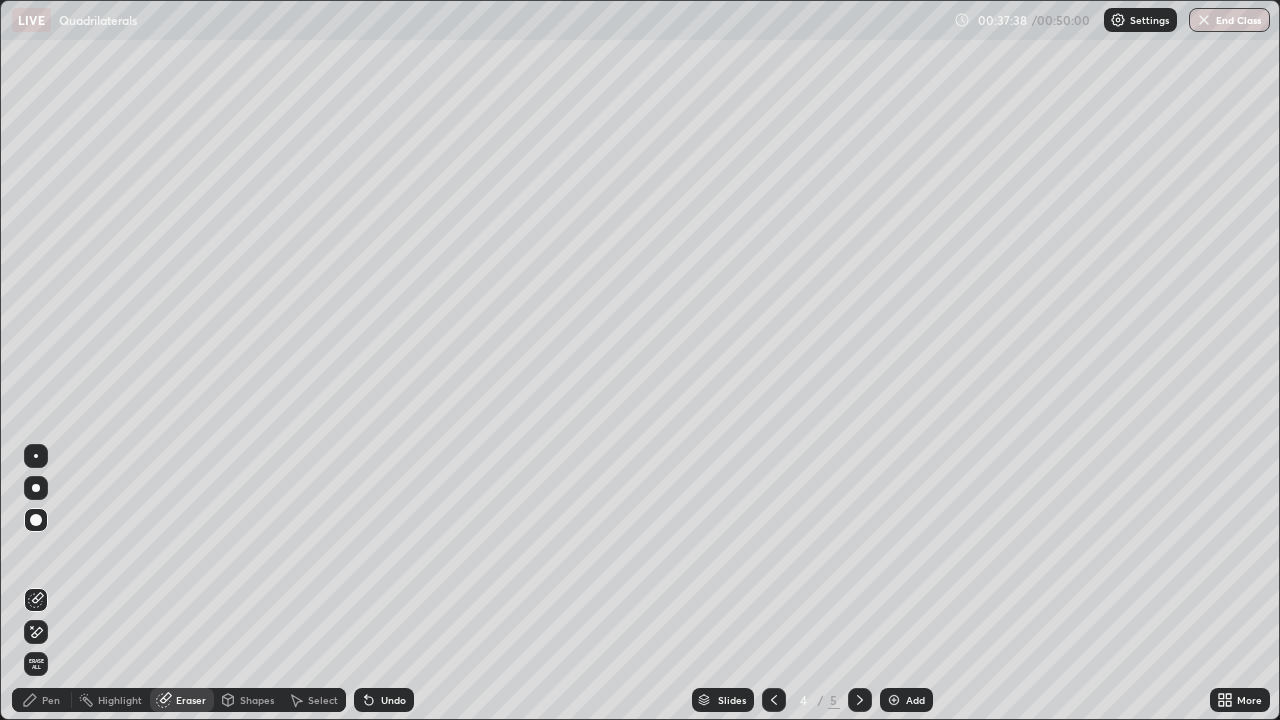 click on "Pen" at bounding box center [51, 700] 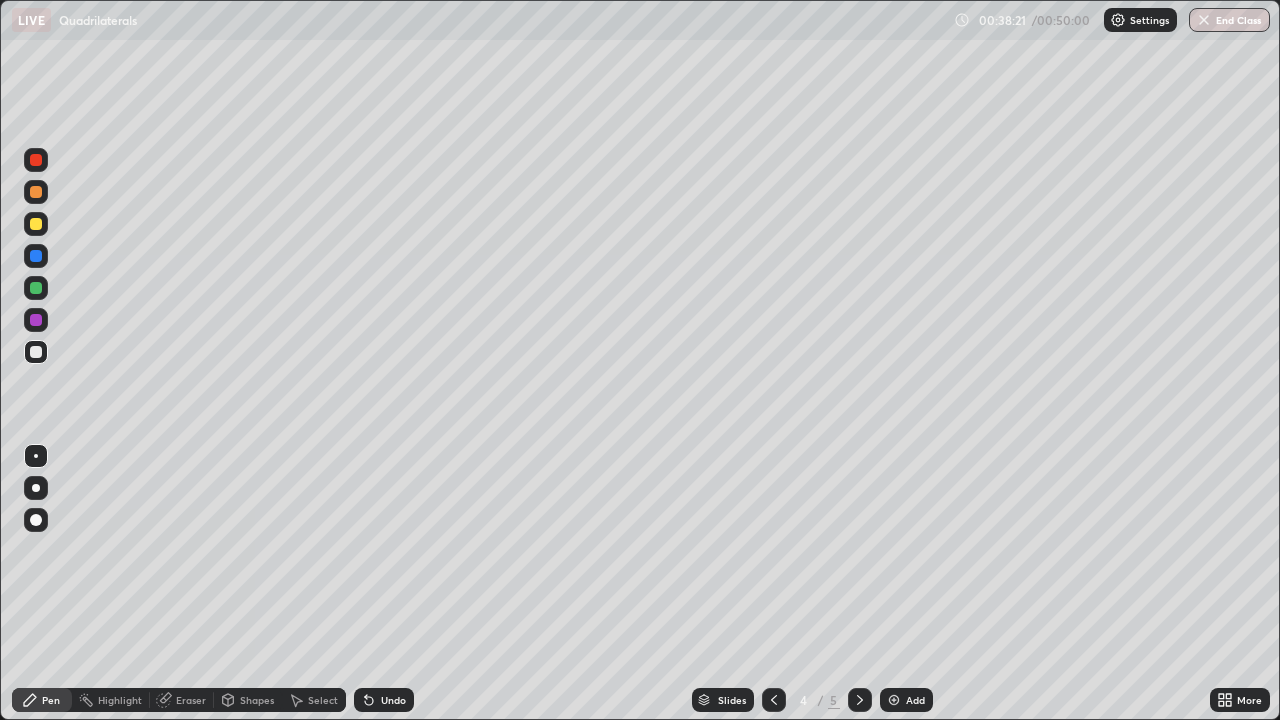 click at bounding box center (36, 320) 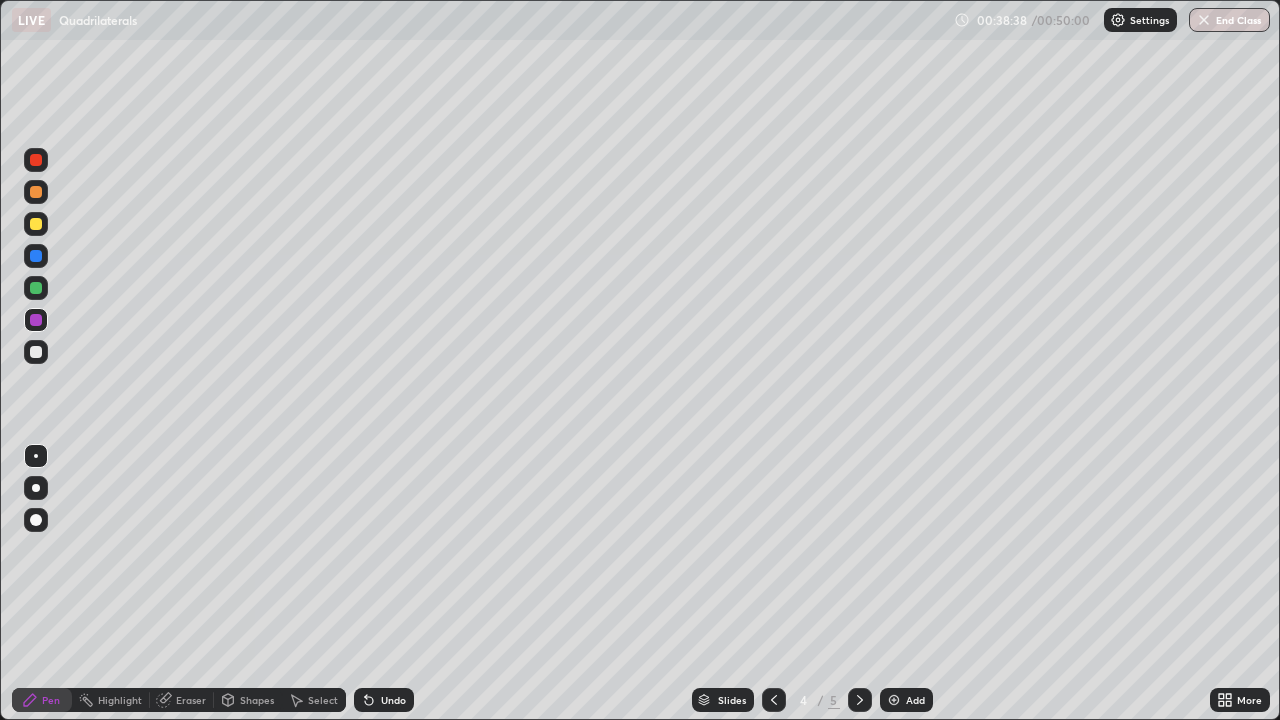 click at bounding box center (36, 352) 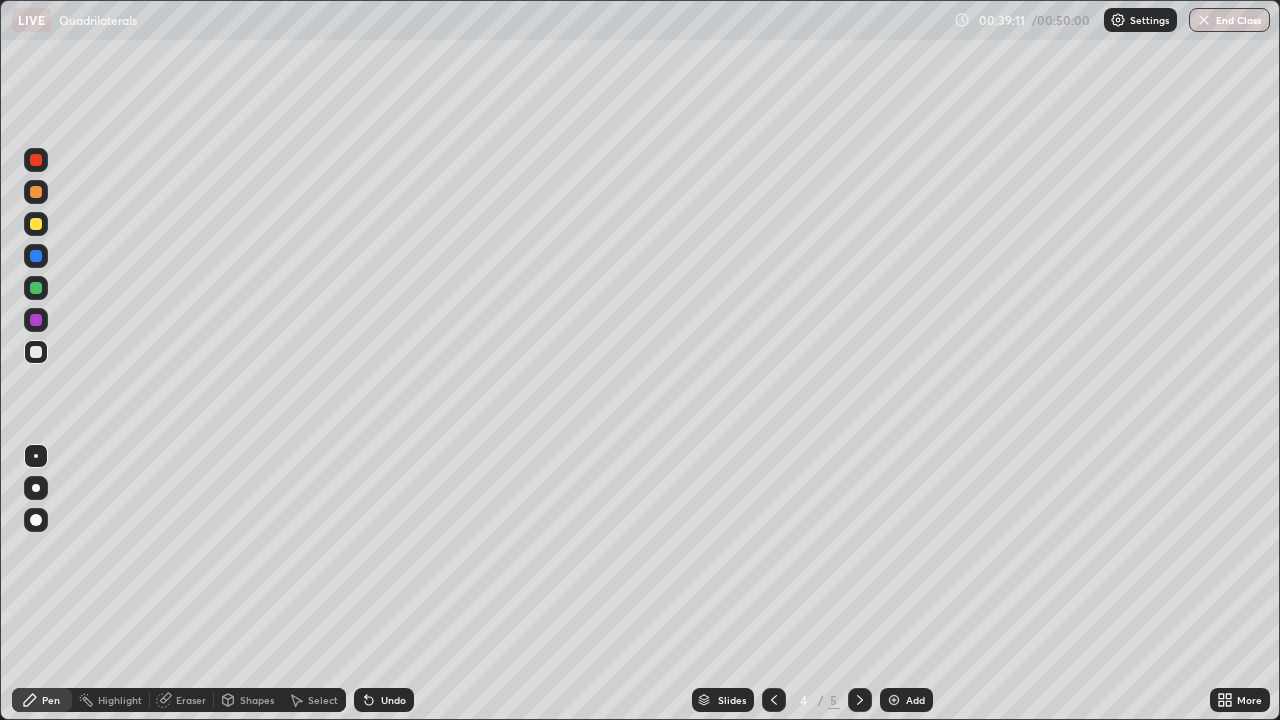 click at bounding box center [36, 256] 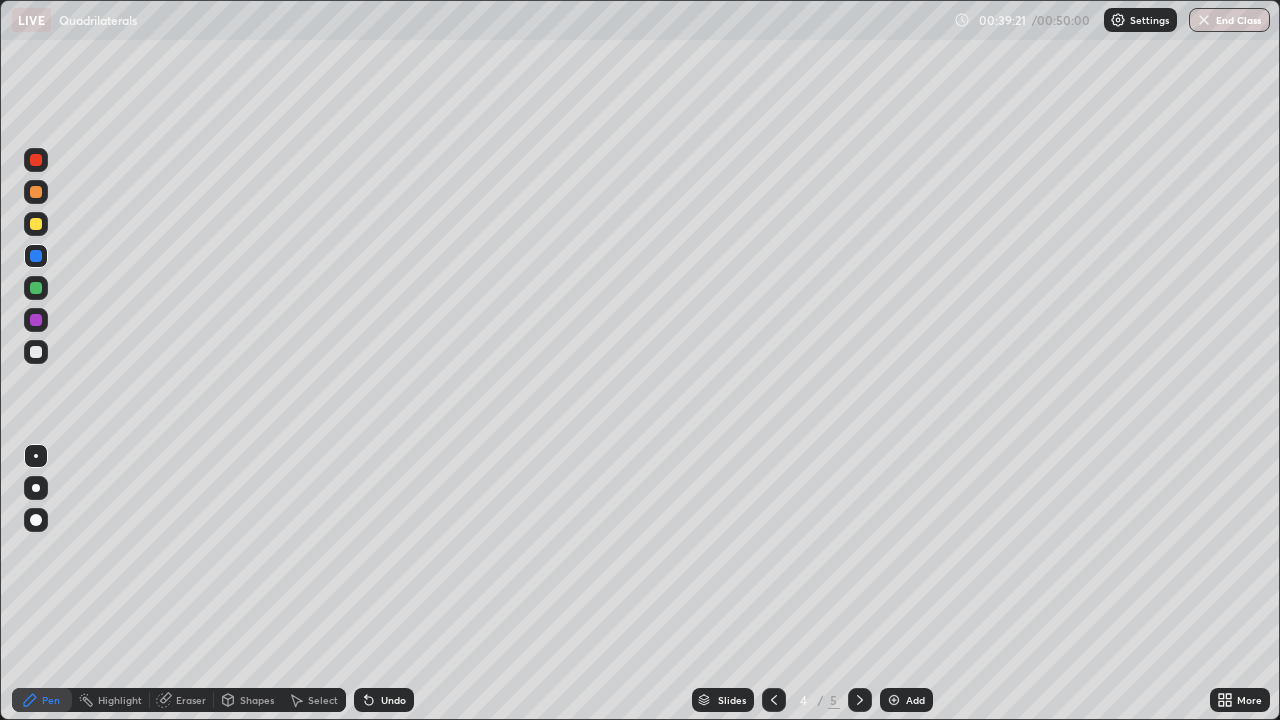 click at bounding box center (36, 352) 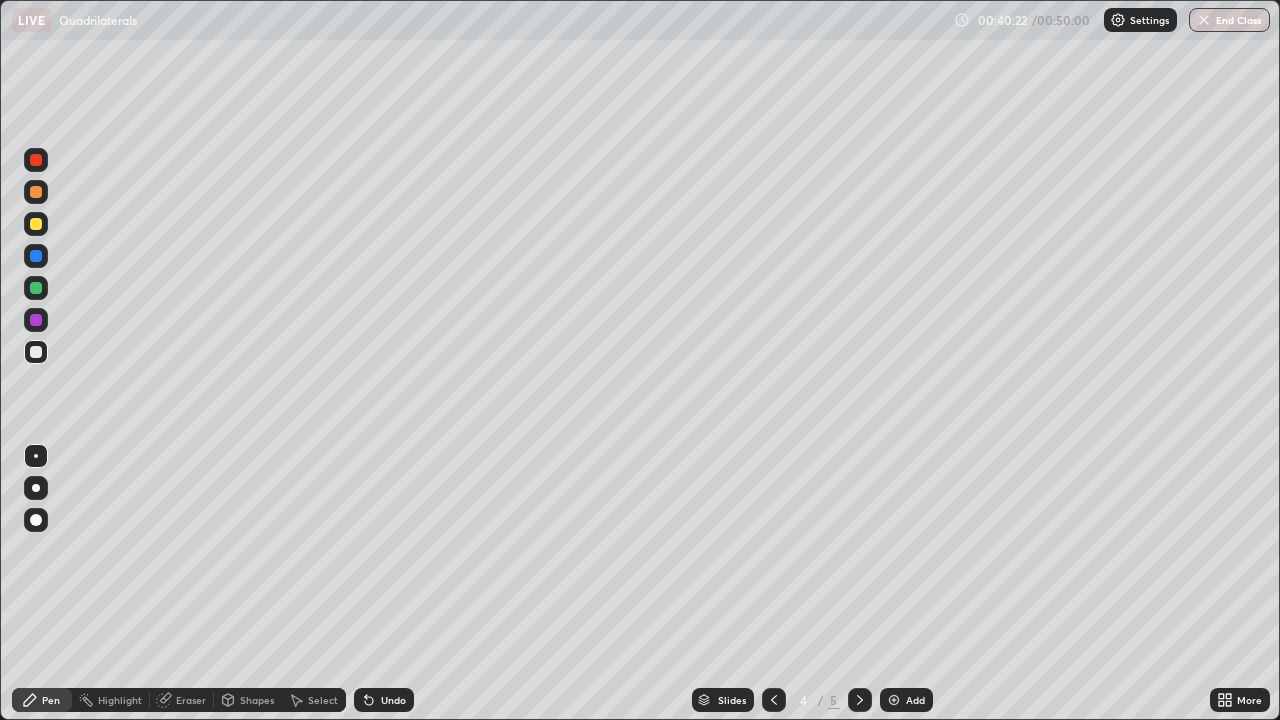click on "Undo" at bounding box center [393, 700] 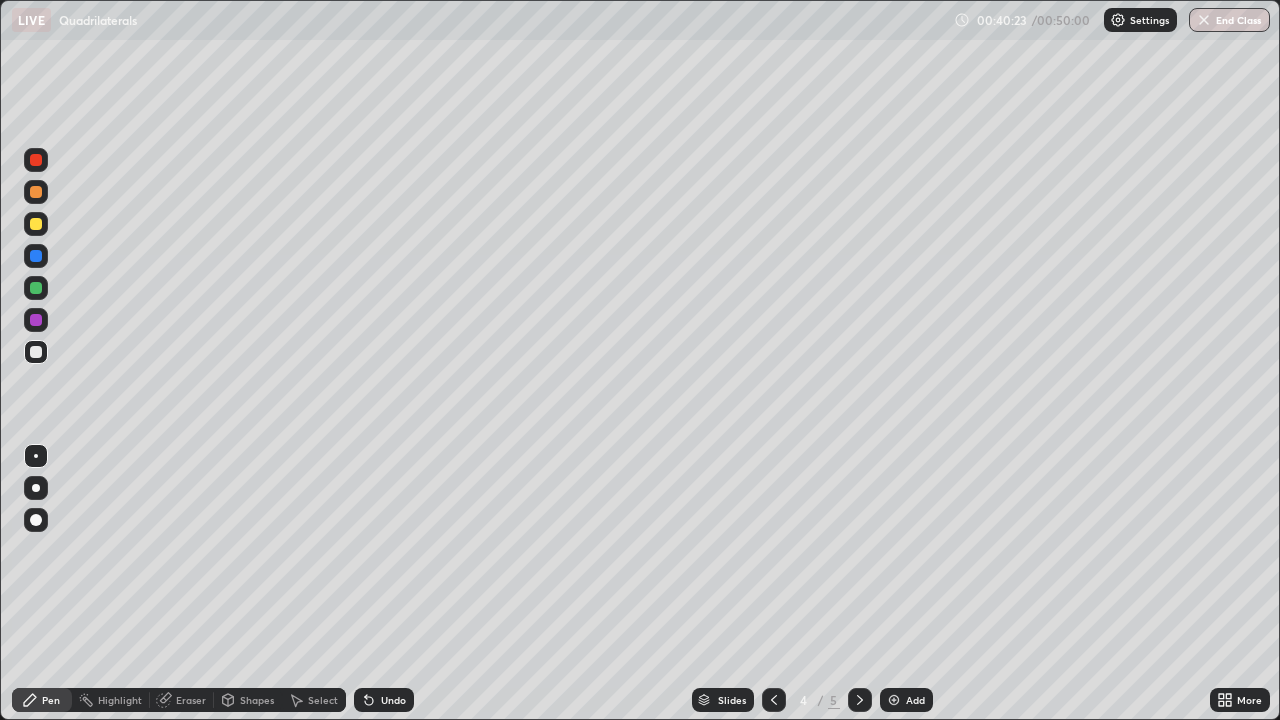 click on "Undo" at bounding box center [384, 700] 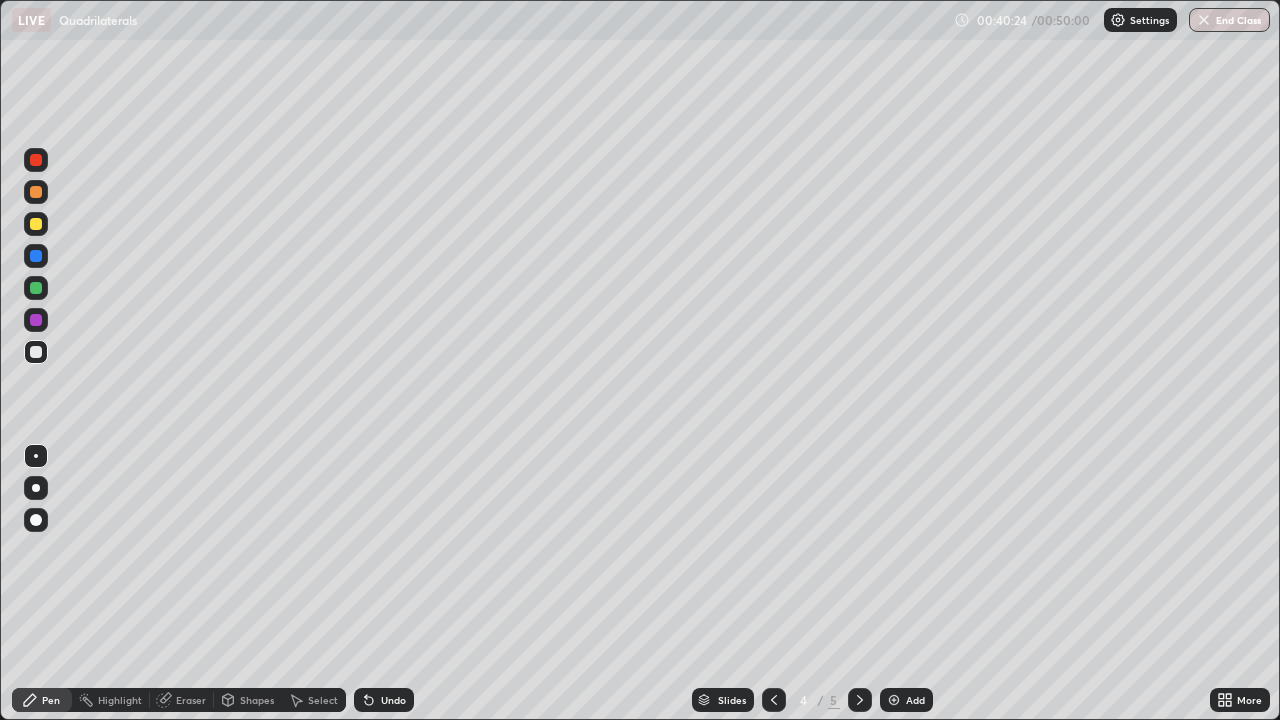 click on "Undo" at bounding box center [393, 700] 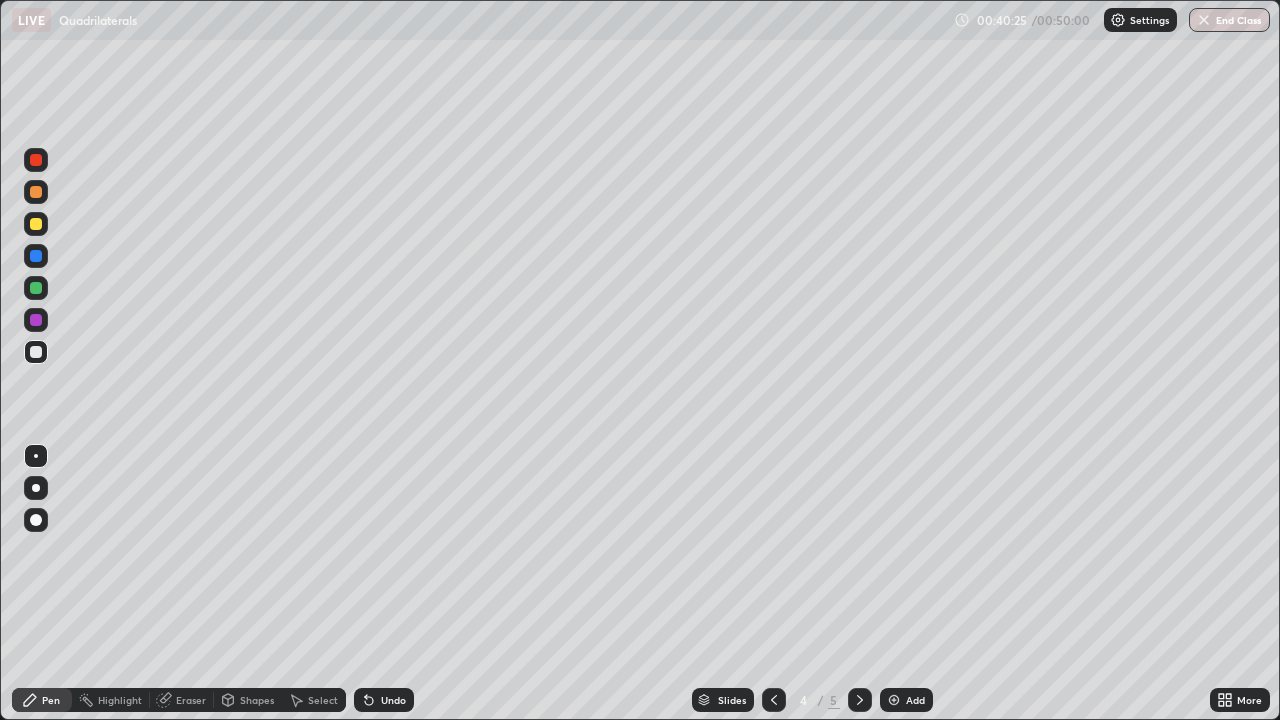 click on "Undo" at bounding box center (393, 700) 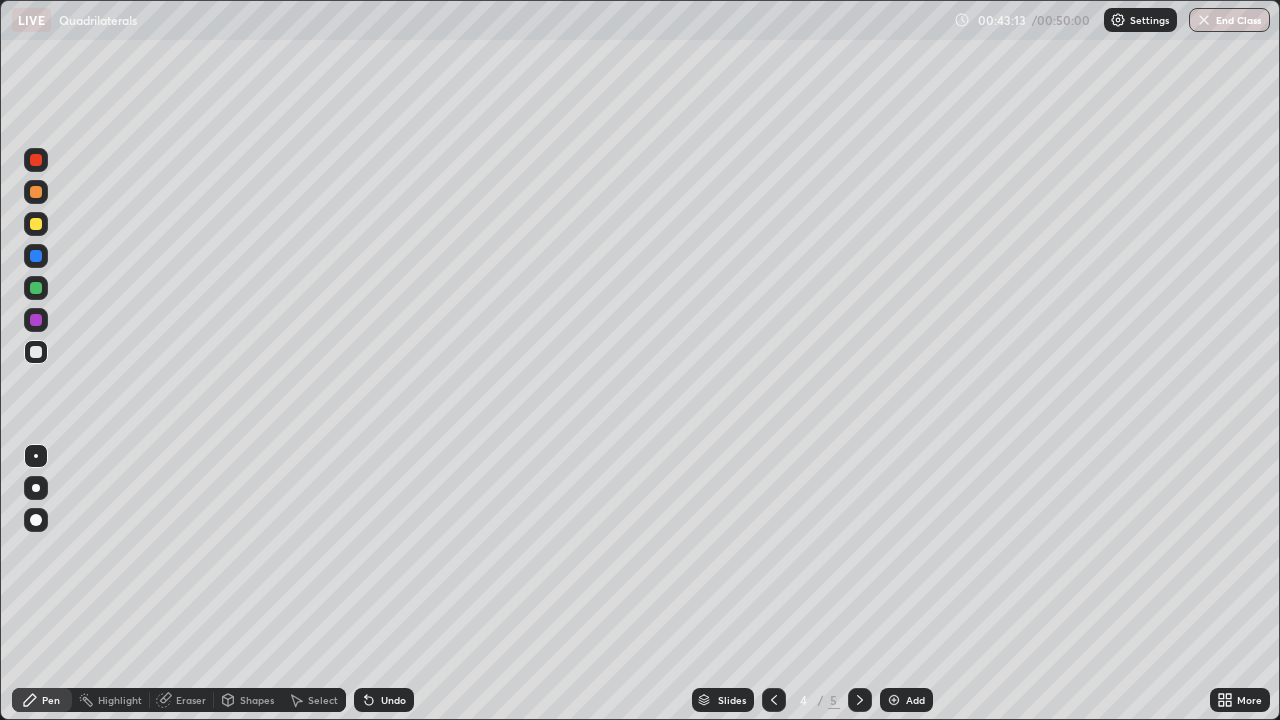 click at bounding box center (36, 256) 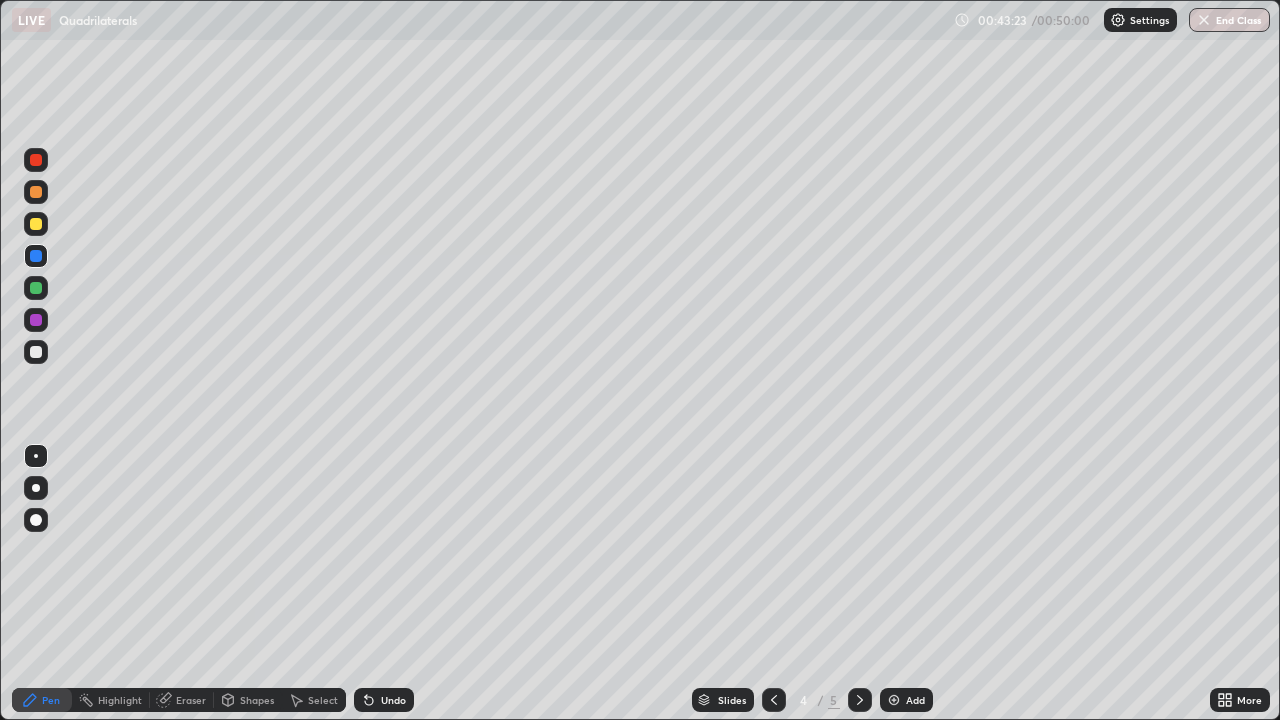 click at bounding box center (36, 288) 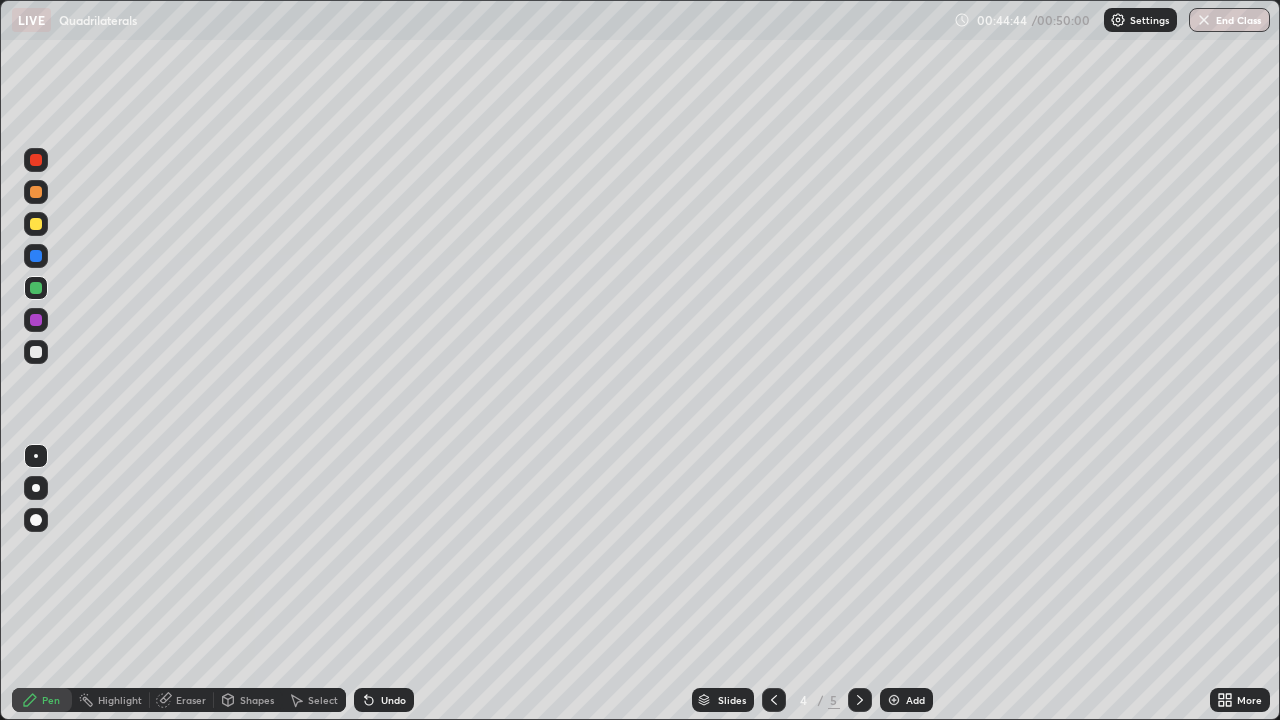 click on "Undo" at bounding box center [393, 700] 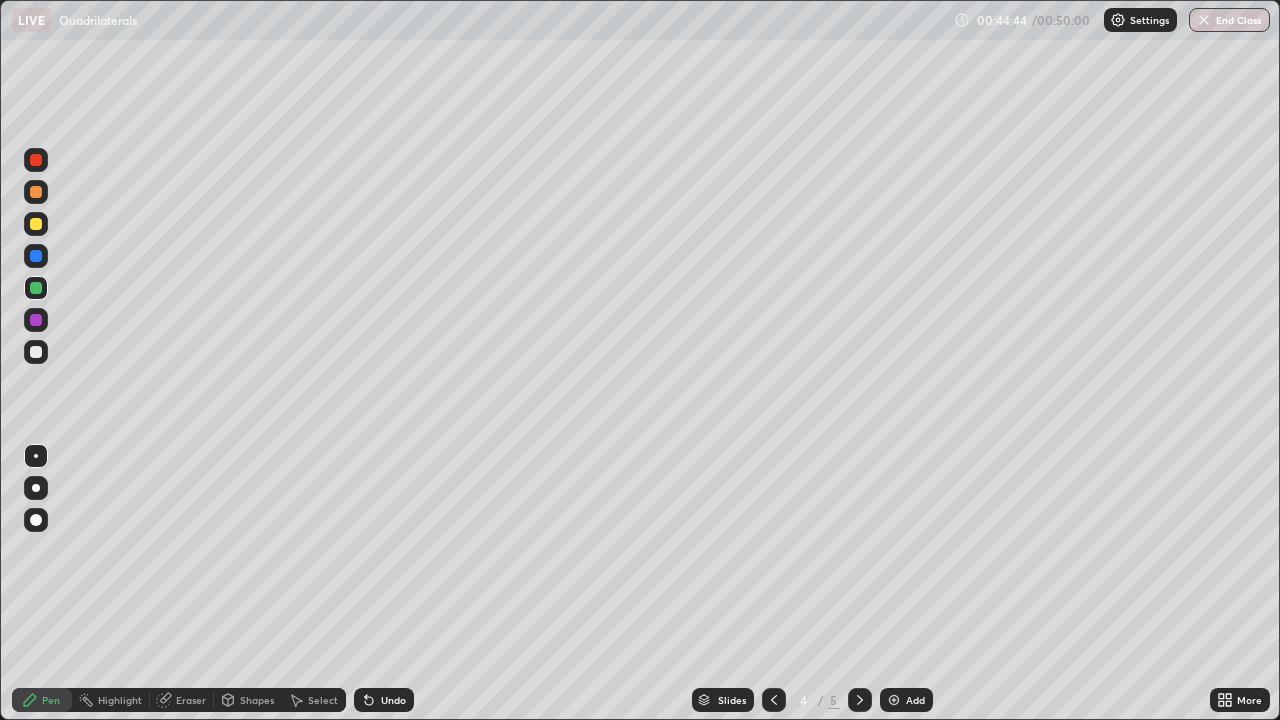 click on "Undo" at bounding box center (393, 700) 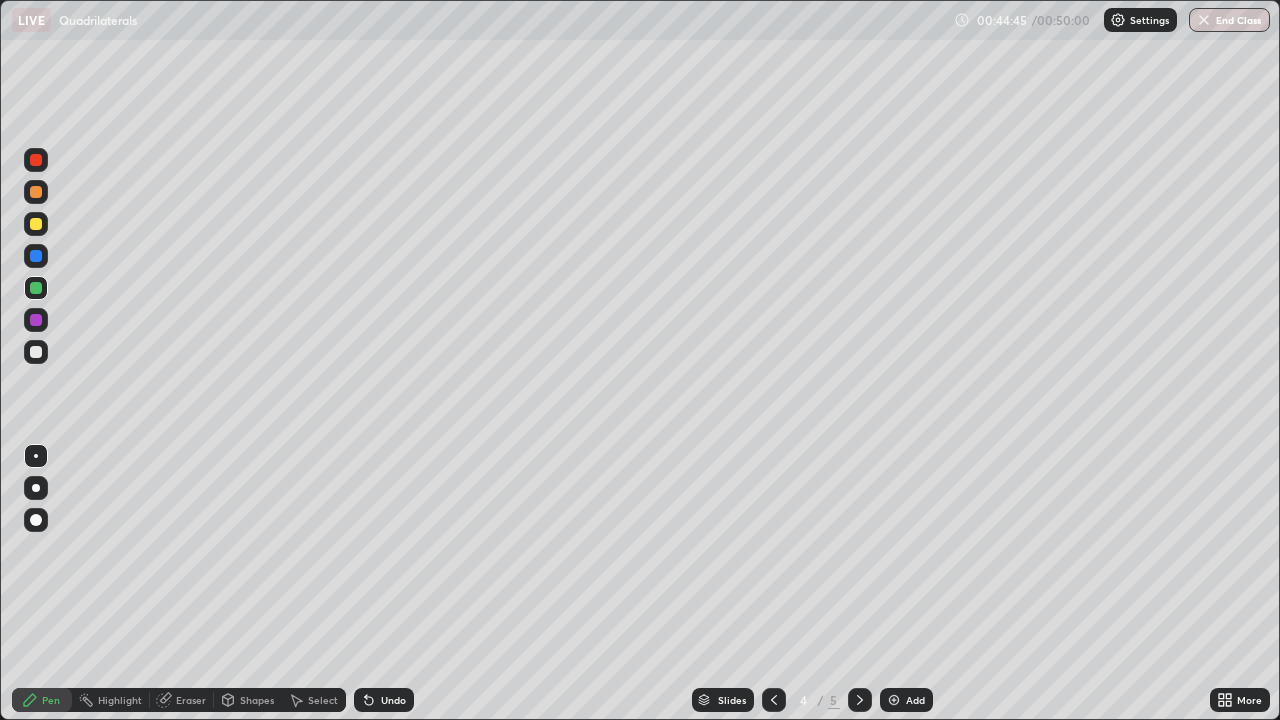 click on "Undo" at bounding box center (393, 700) 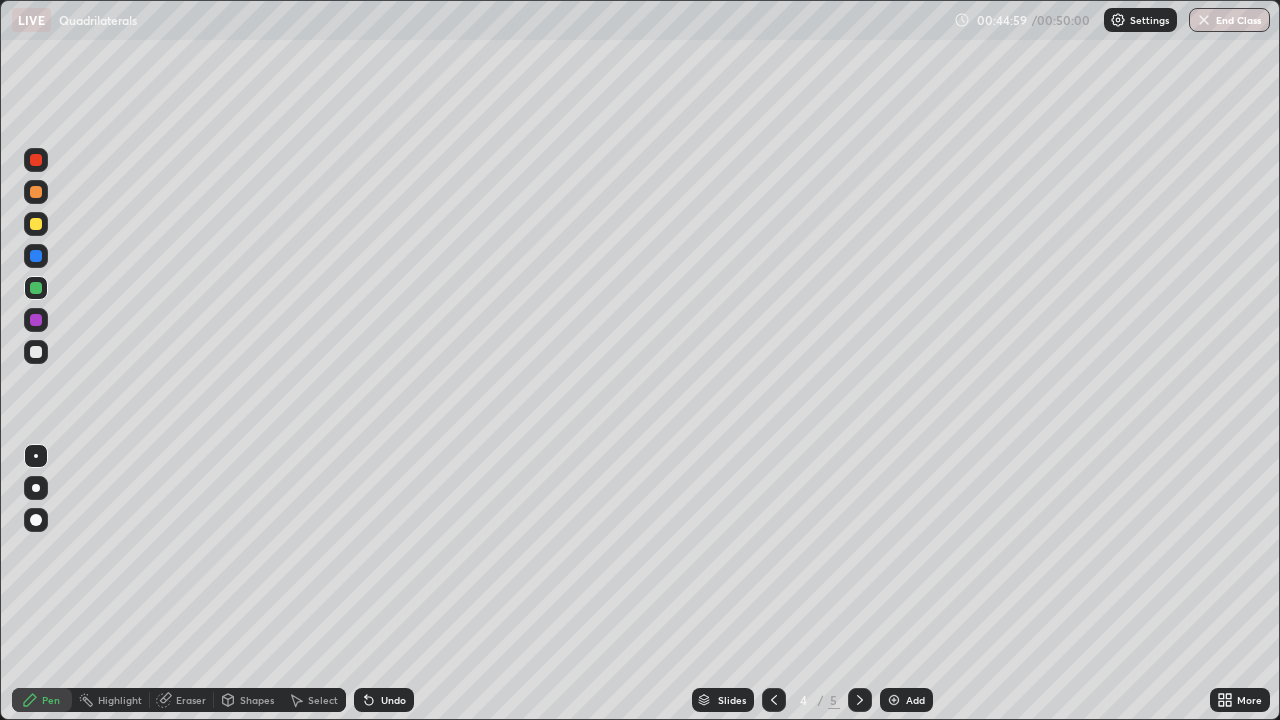 click at bounding box center (36, 352) 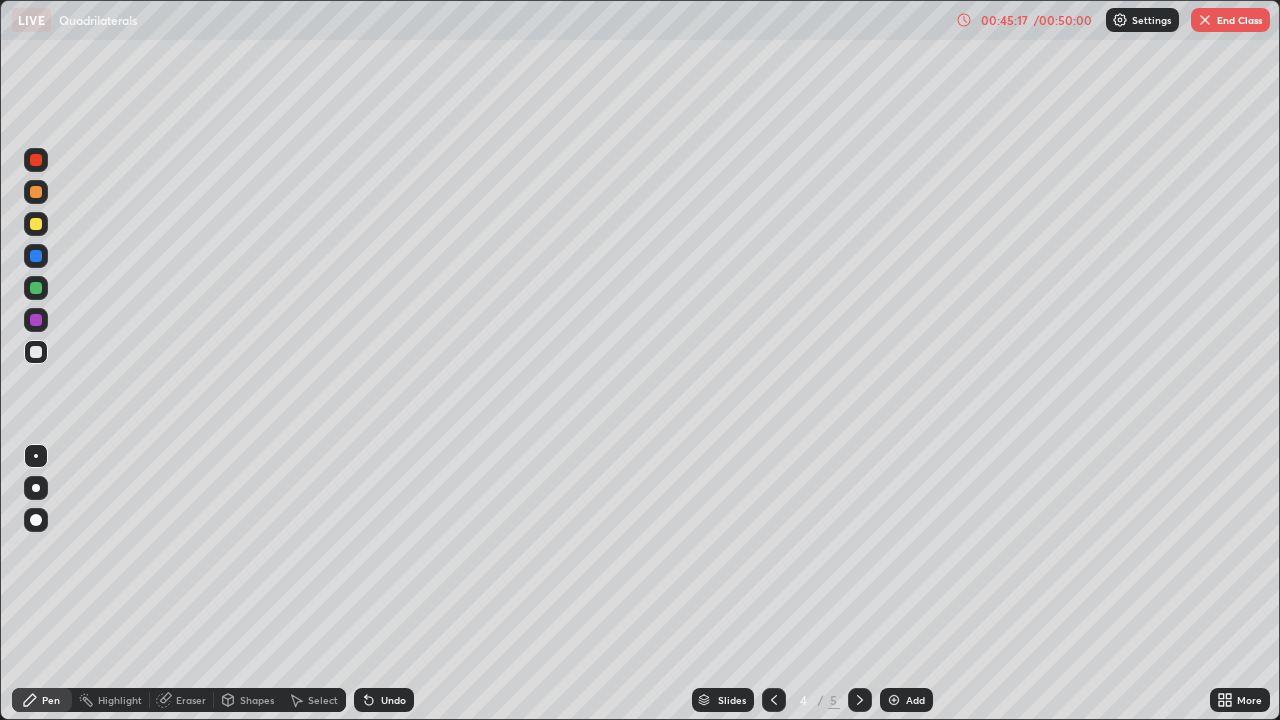 click on "Undo" at bounding box center [393, 700] 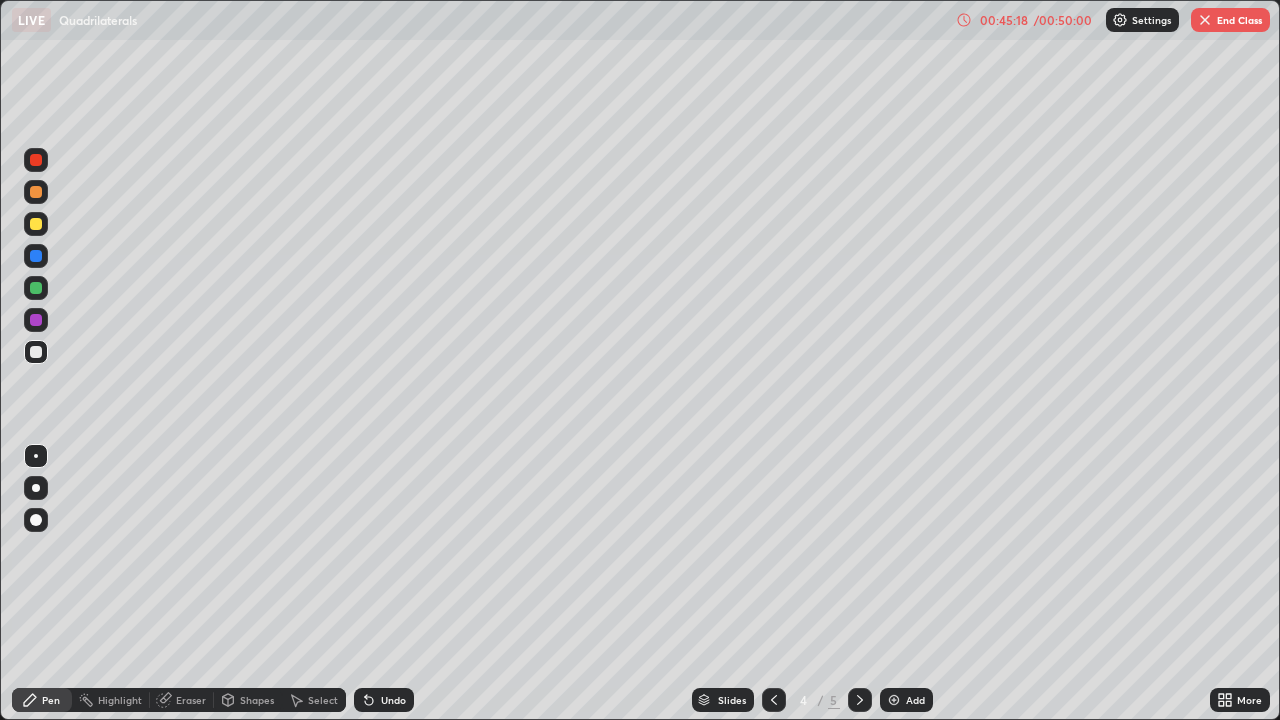click on "Undo" at bounding box center [393, 700] 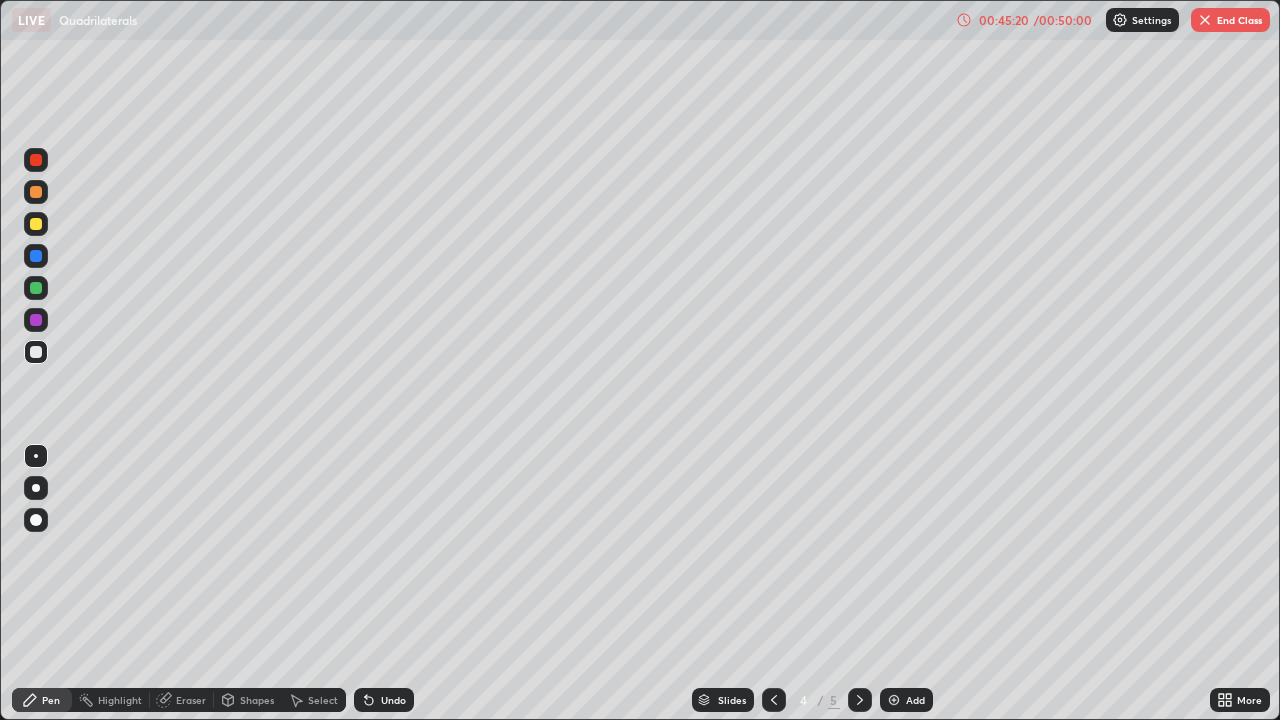 click at bounding box center (36, 288) 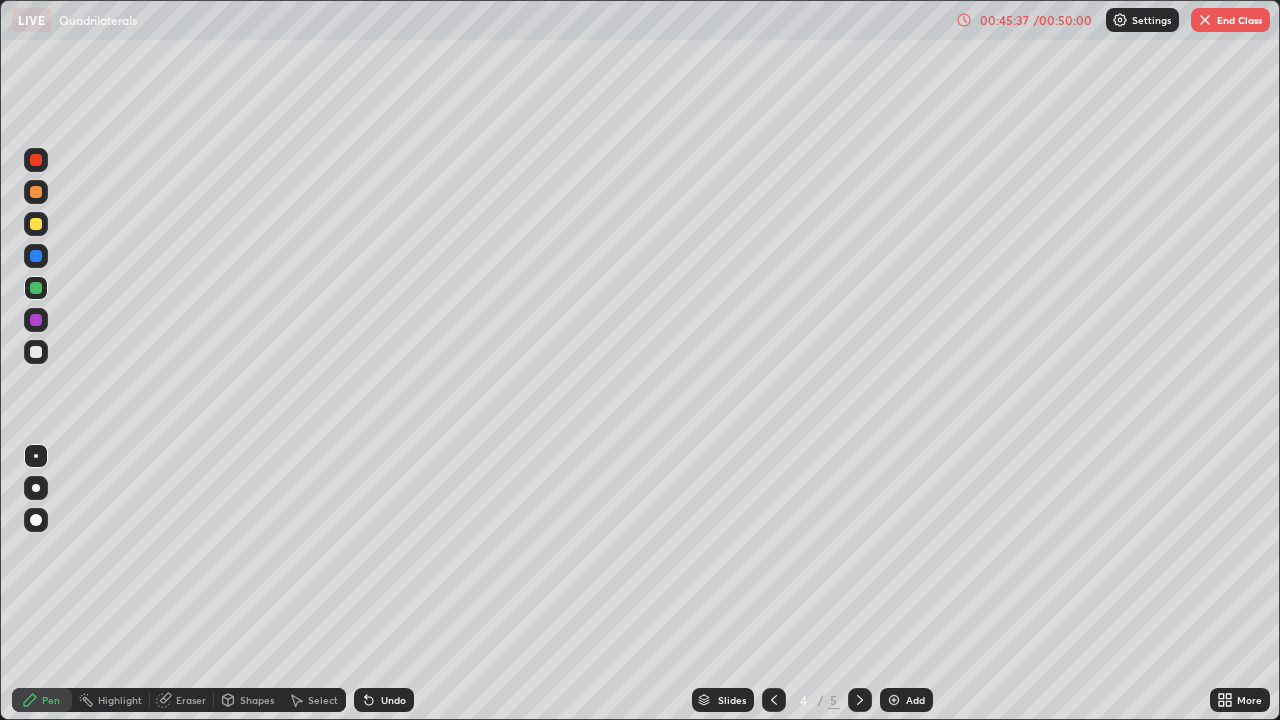 click at bounding box center (36, 256) 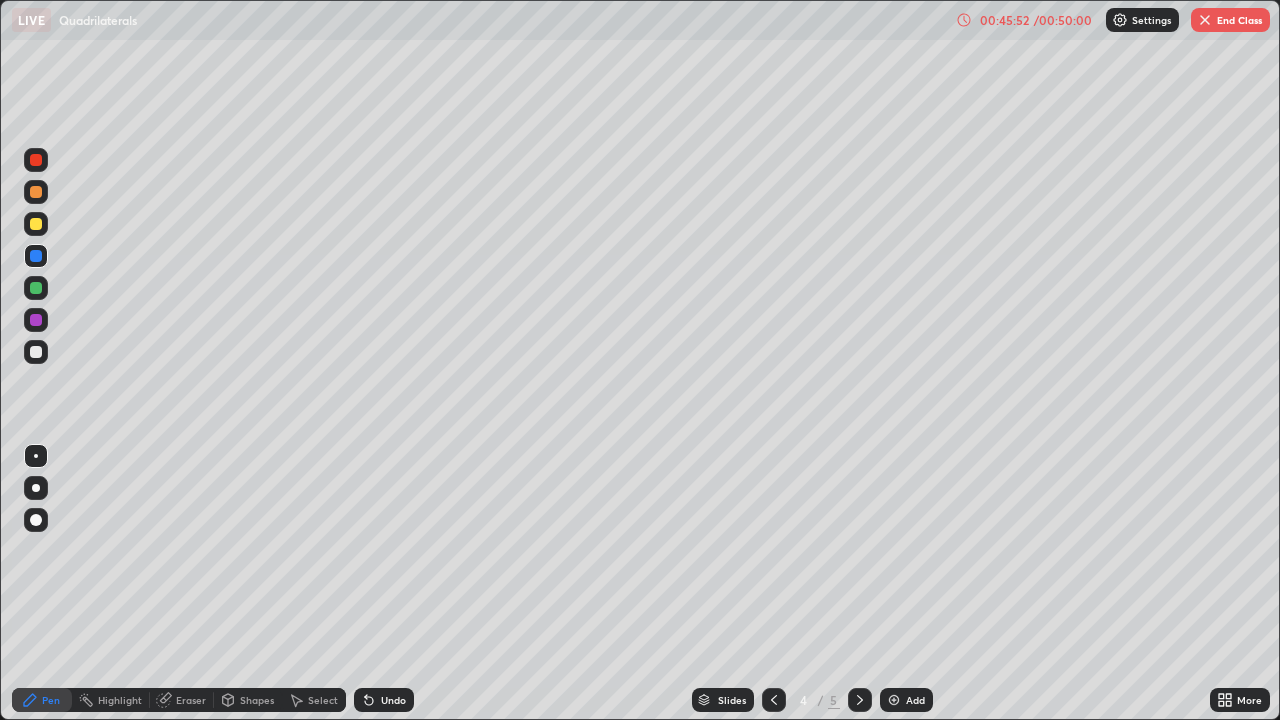 click at bounding box center (36, 288) 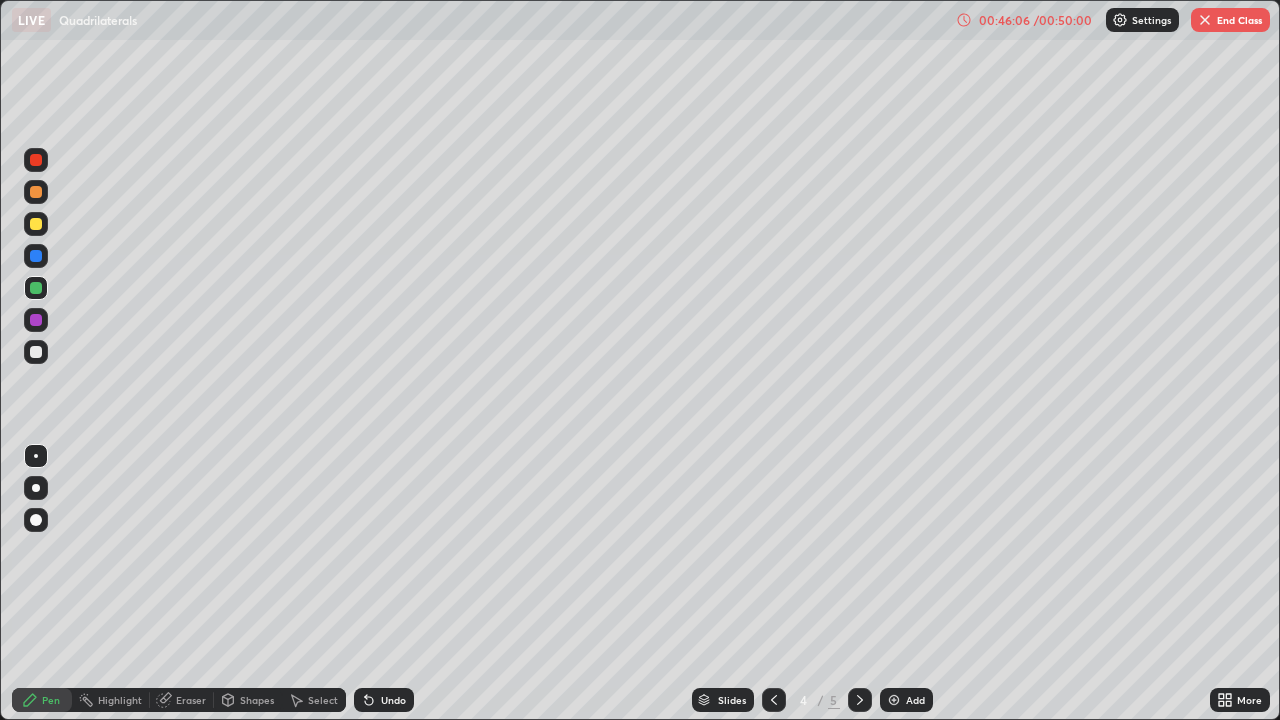 click at bounding box center [36, 352] 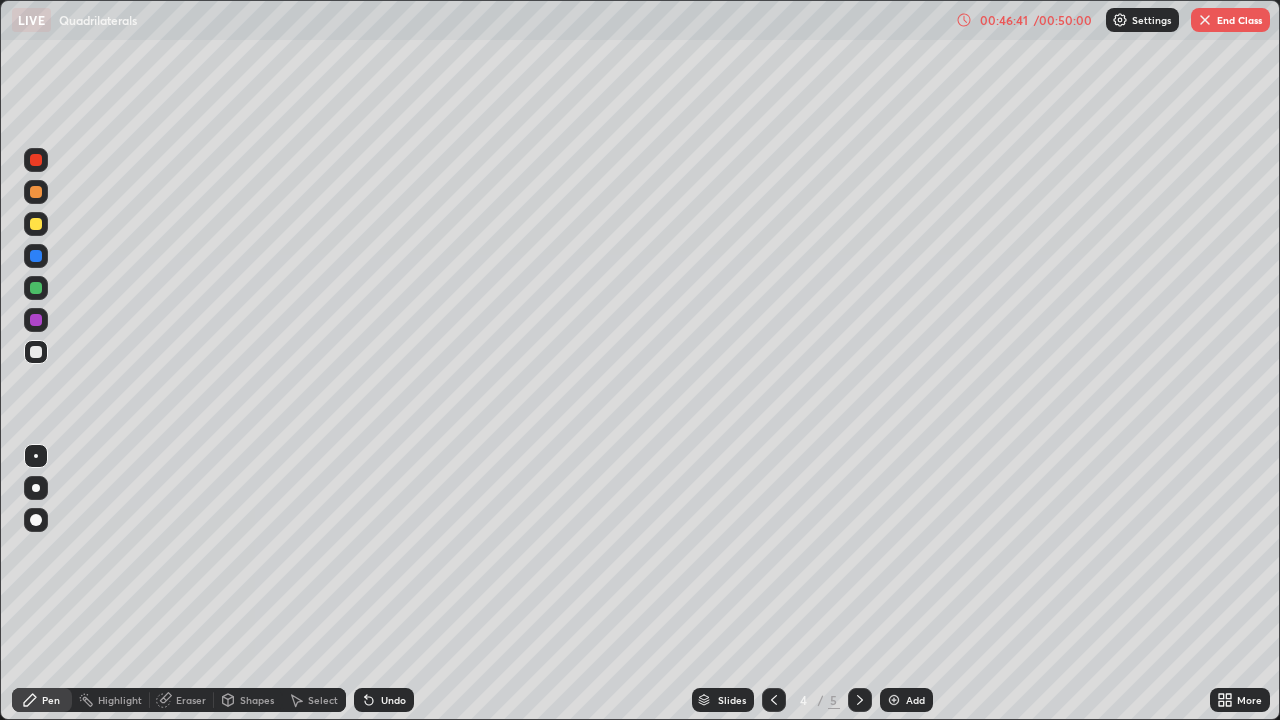 click at bounding box center [36, 320] 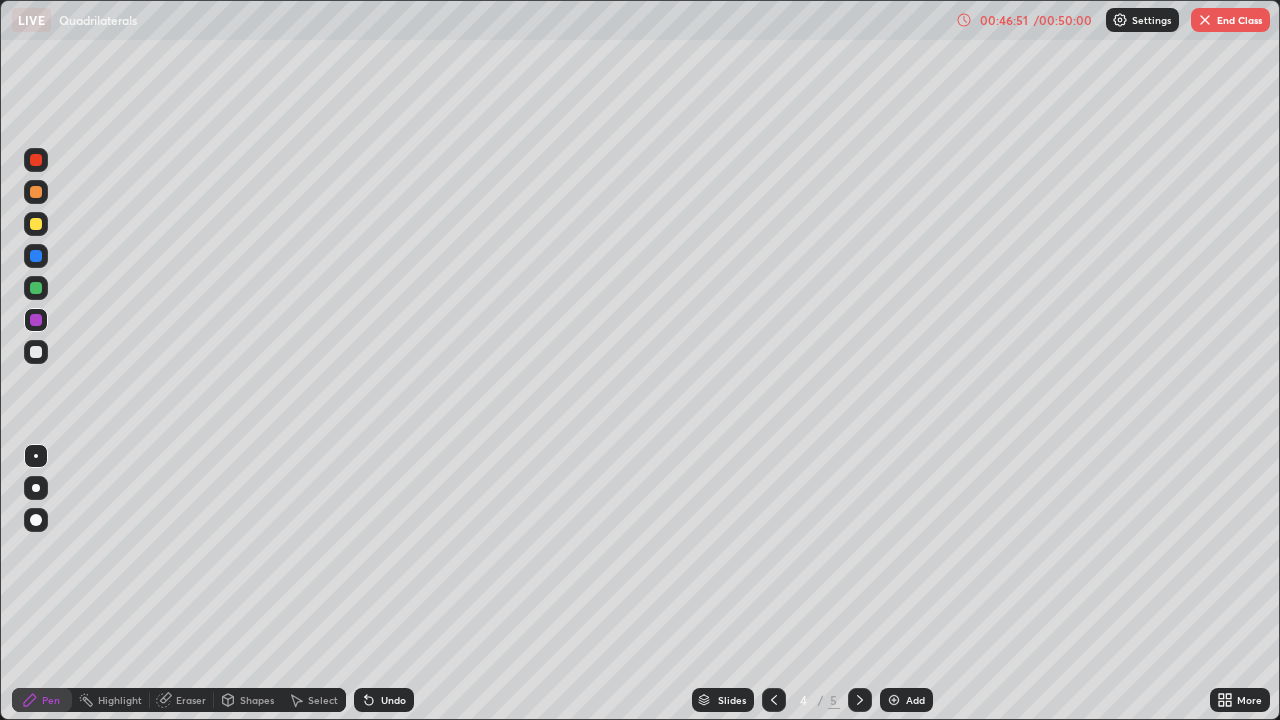 click at bounding box center (36, 352) 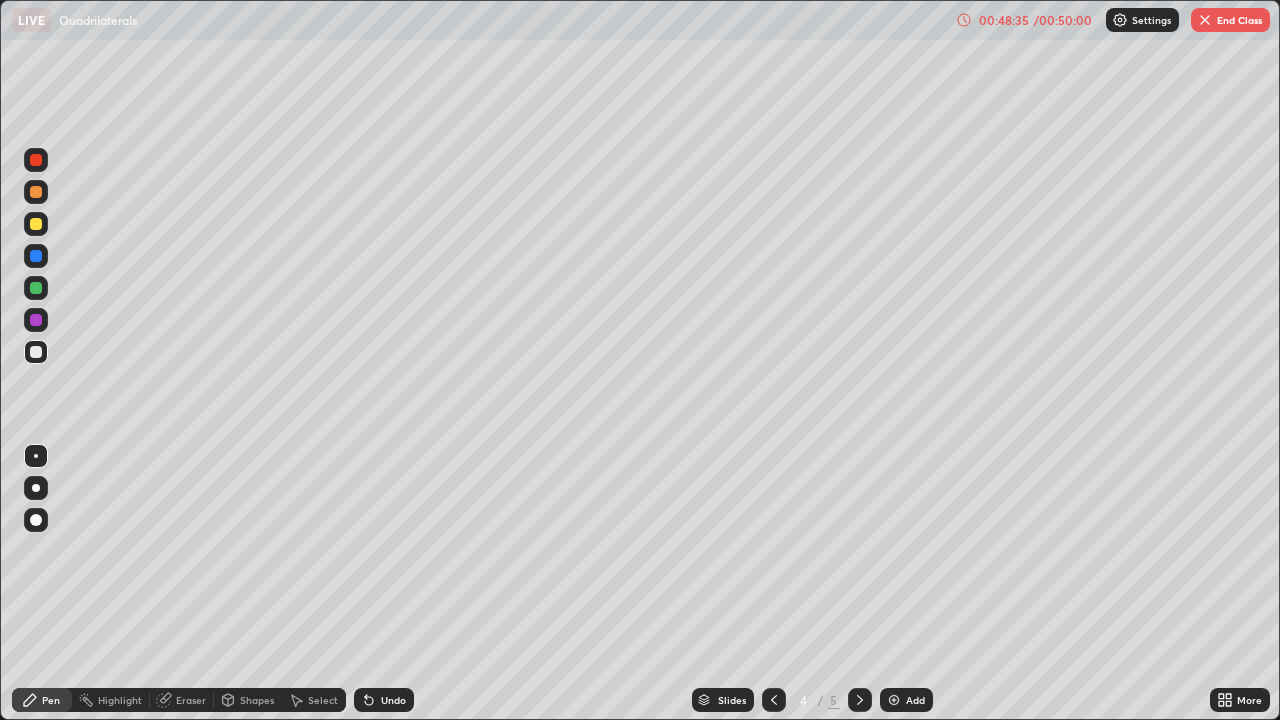 click at bounding box center [36, 224] 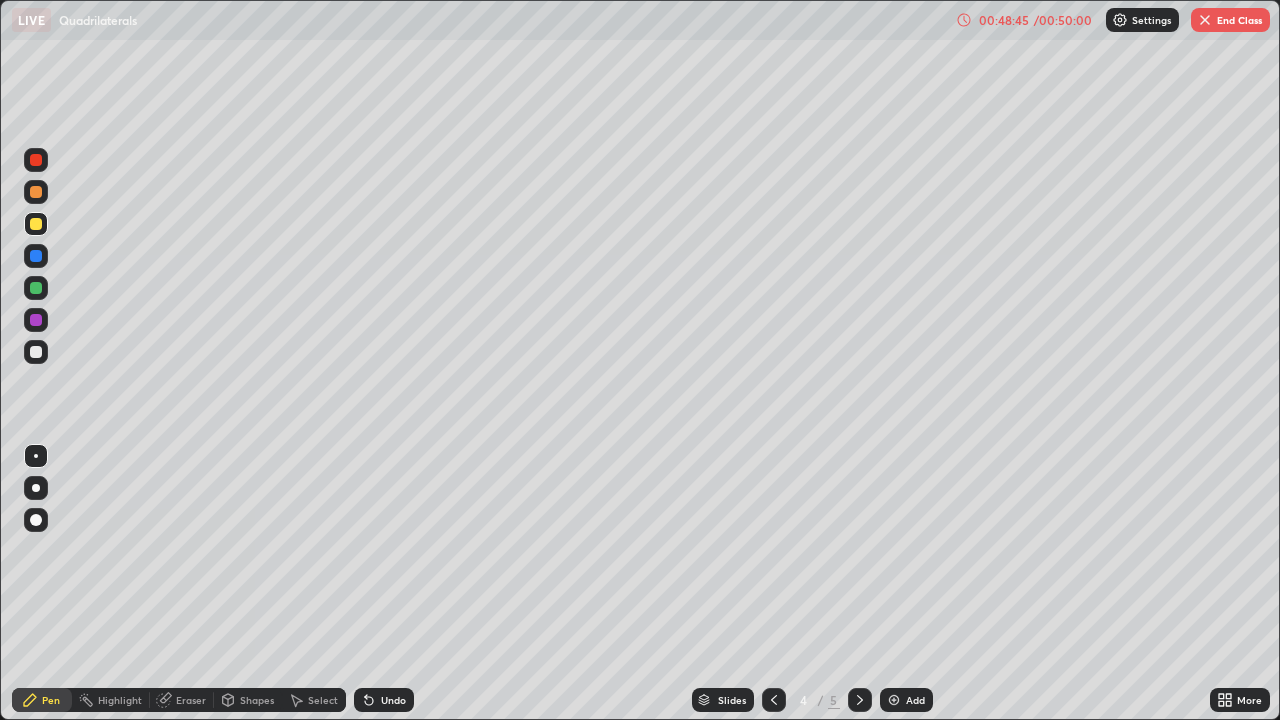 click at bounding box center (36, 352) 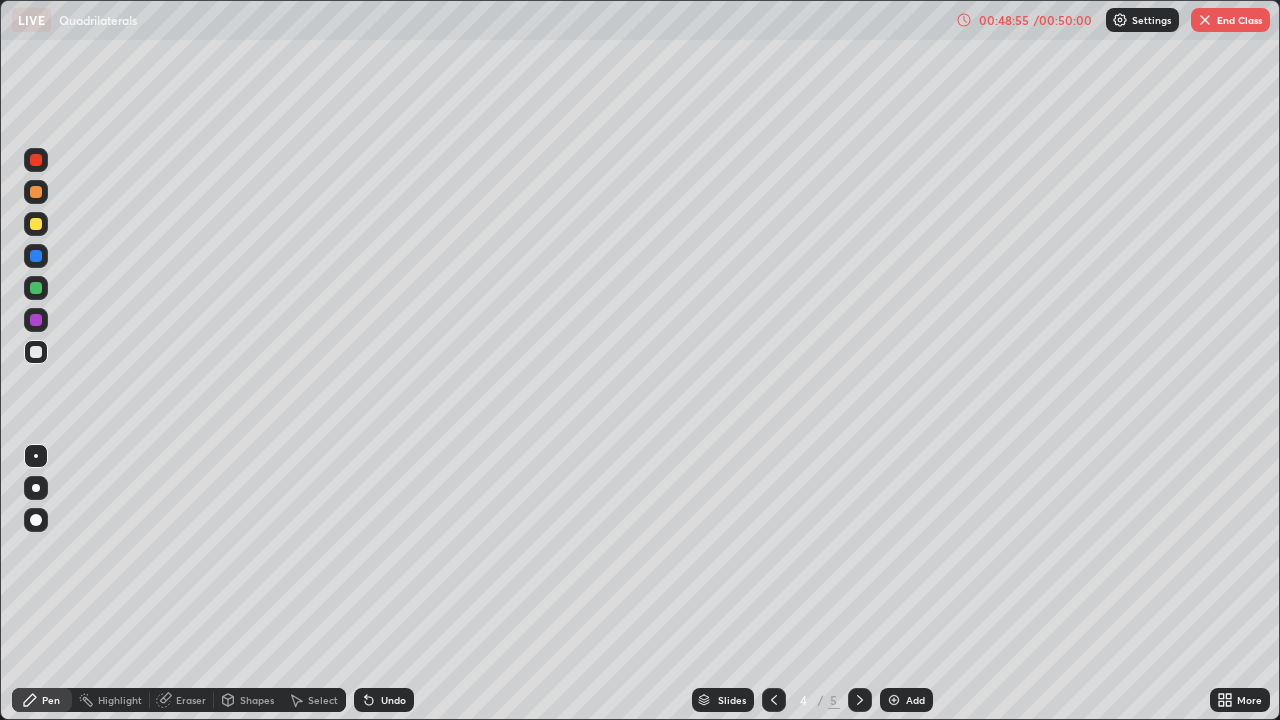 click at bounding box center (36, 160) 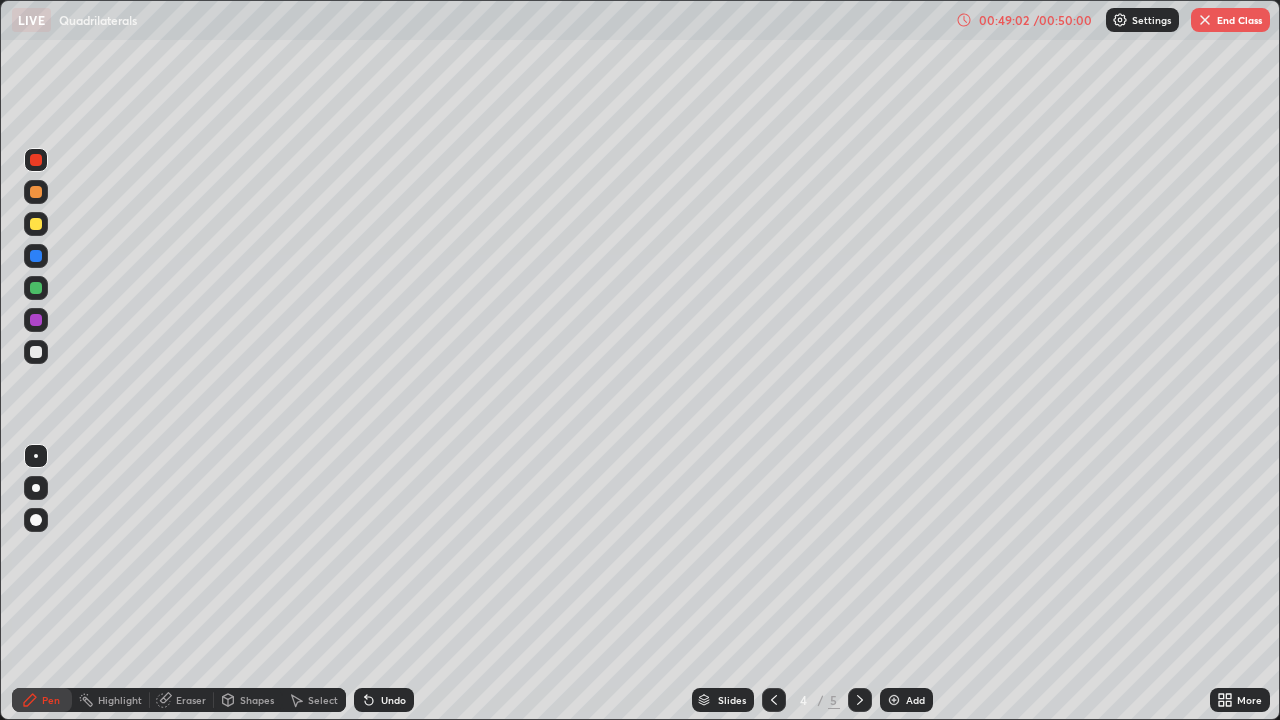 click at bounding box center [36, 352] 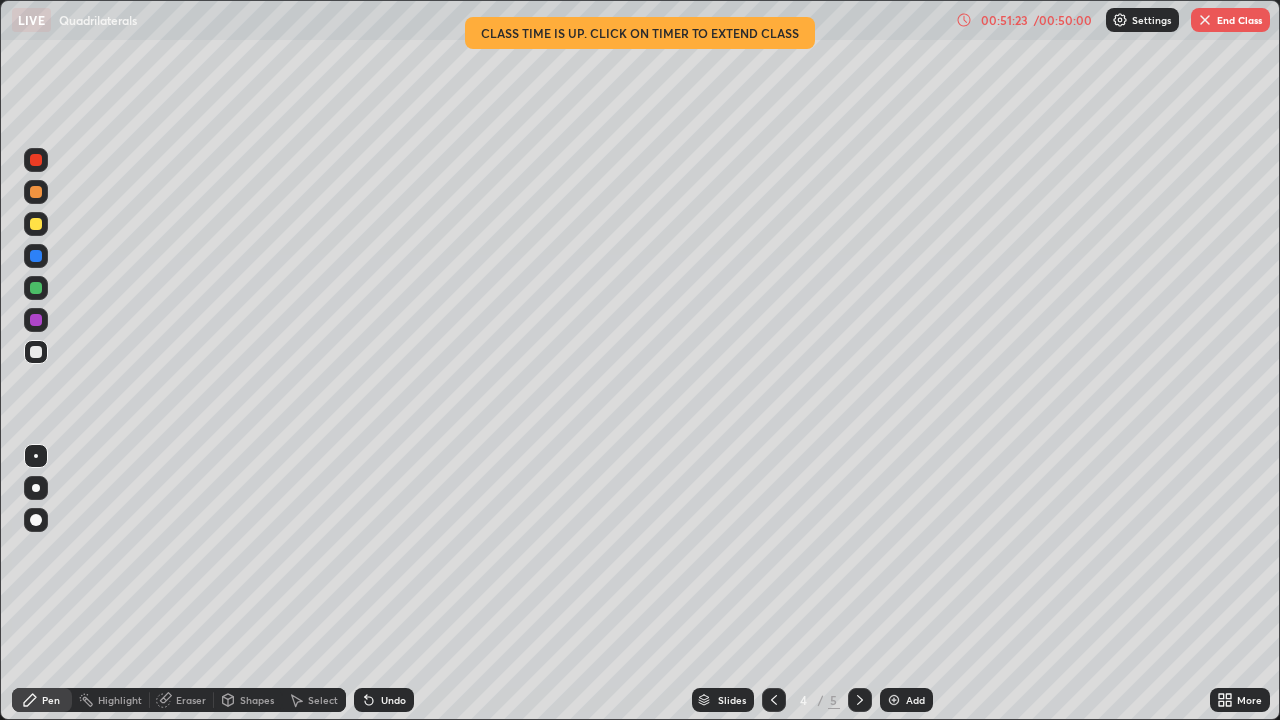 click on "Undo" at bounding box center [393, 700] 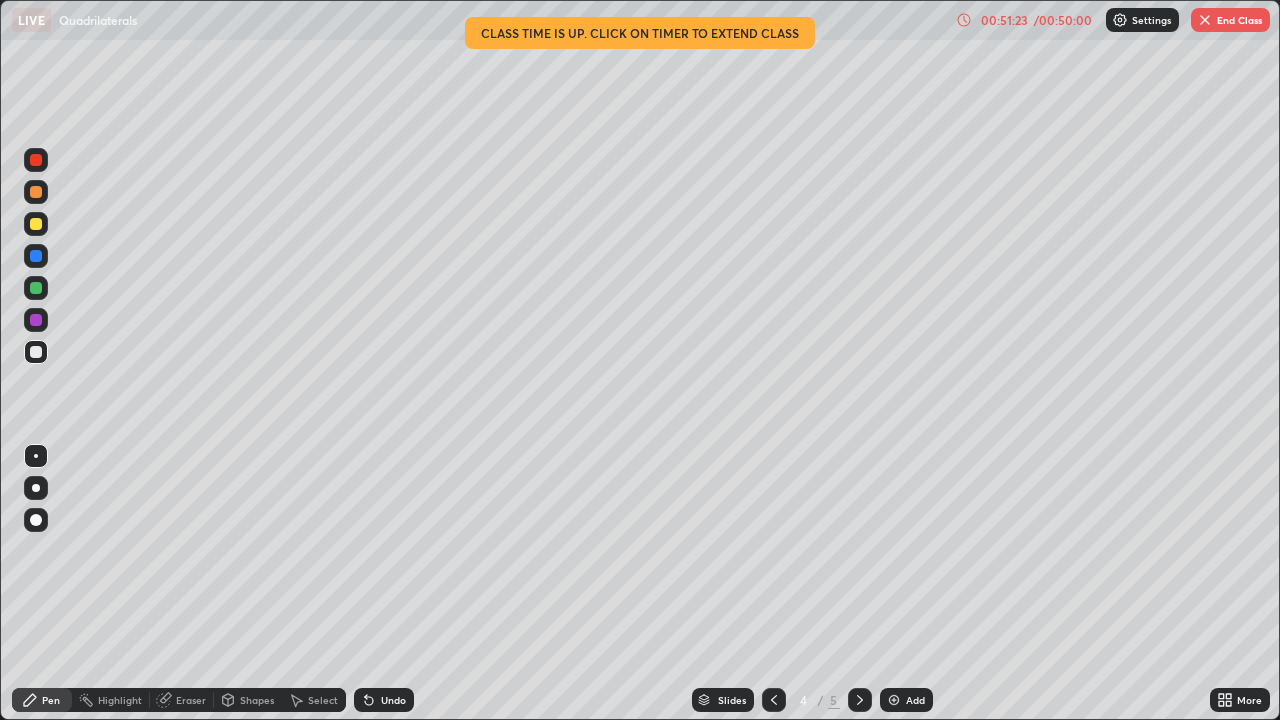 click on "Undo" at bounding box center [393, 700] 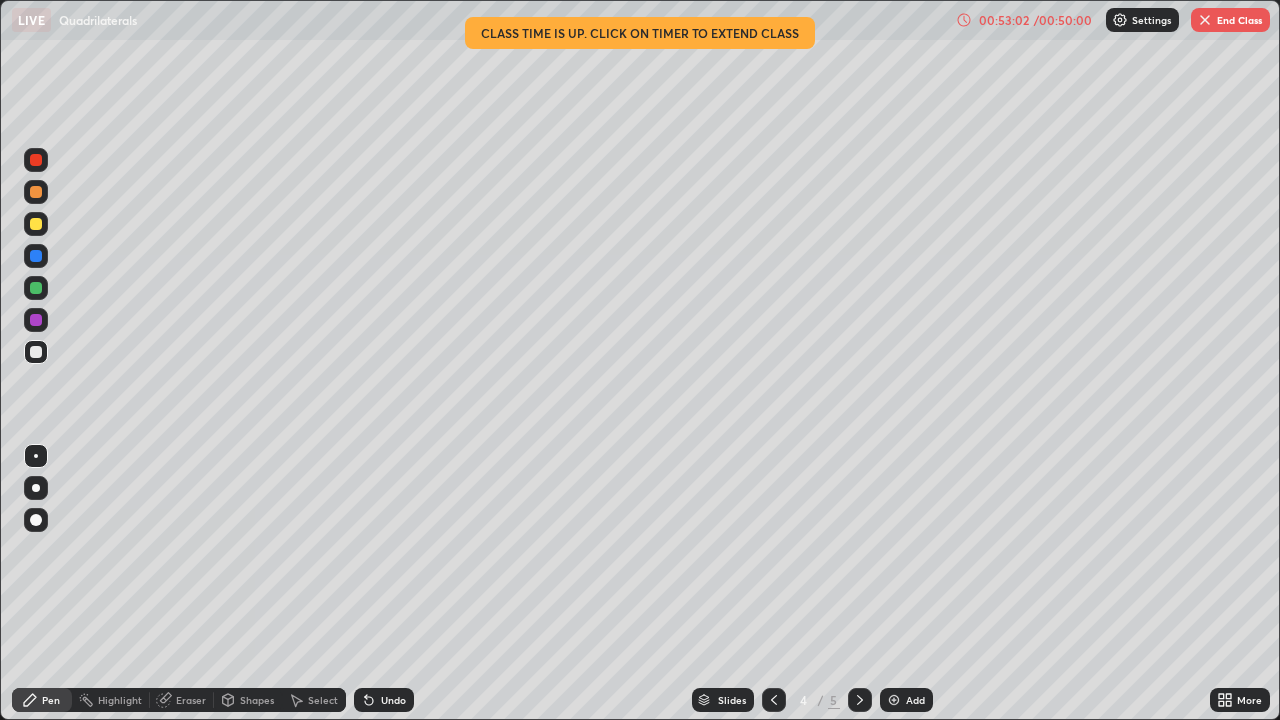 click on "Eraser" at bounding box center (191, 700) 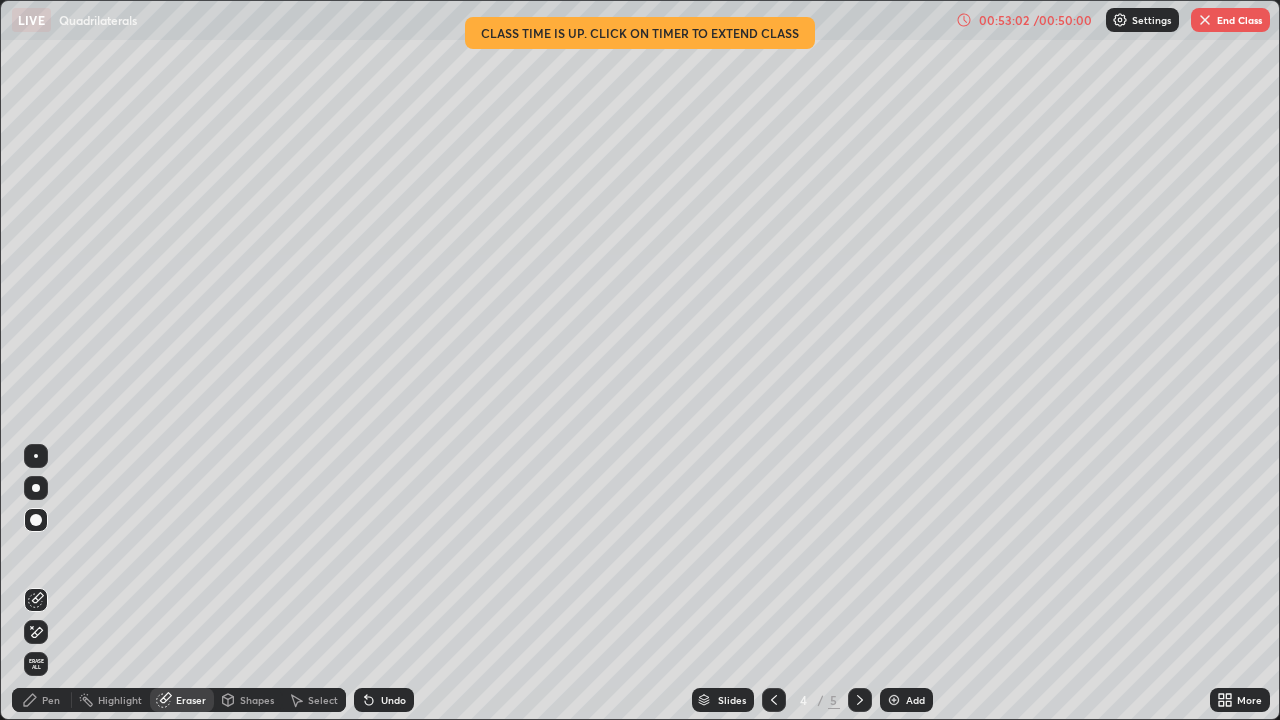 click at bounding box center (36, 456) 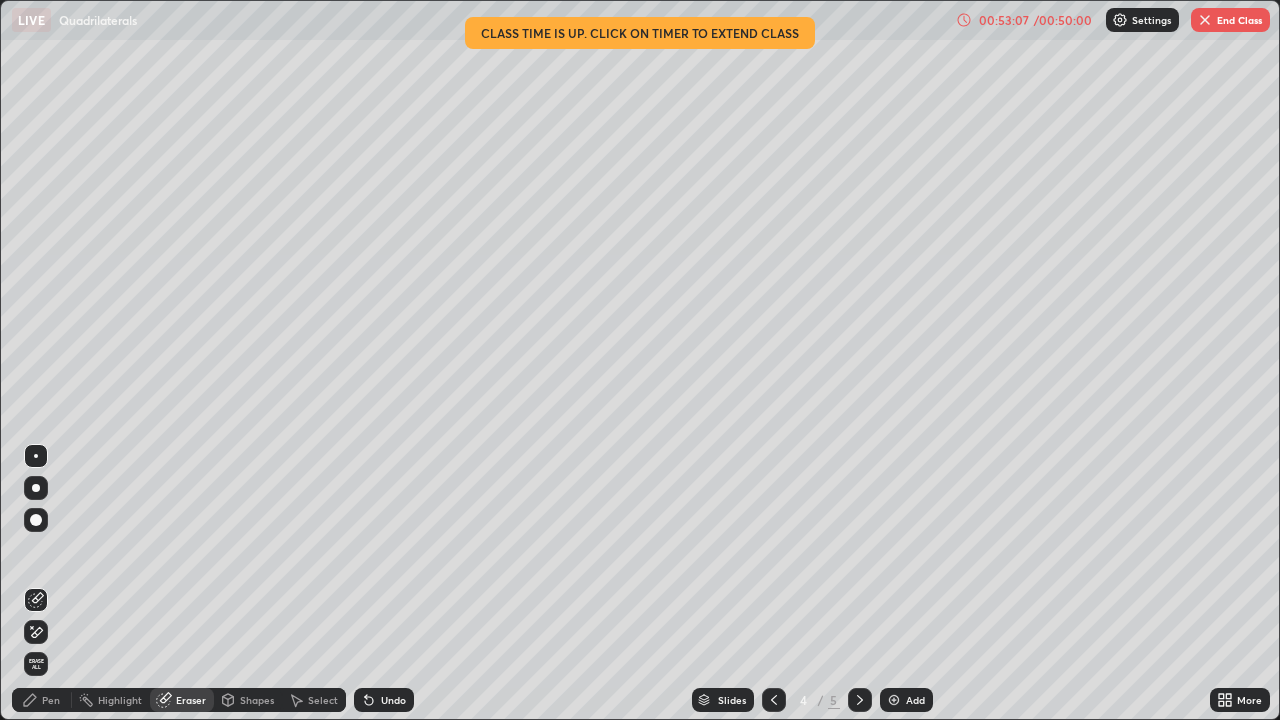 click on "Pen" at bounding box center [51, 700] 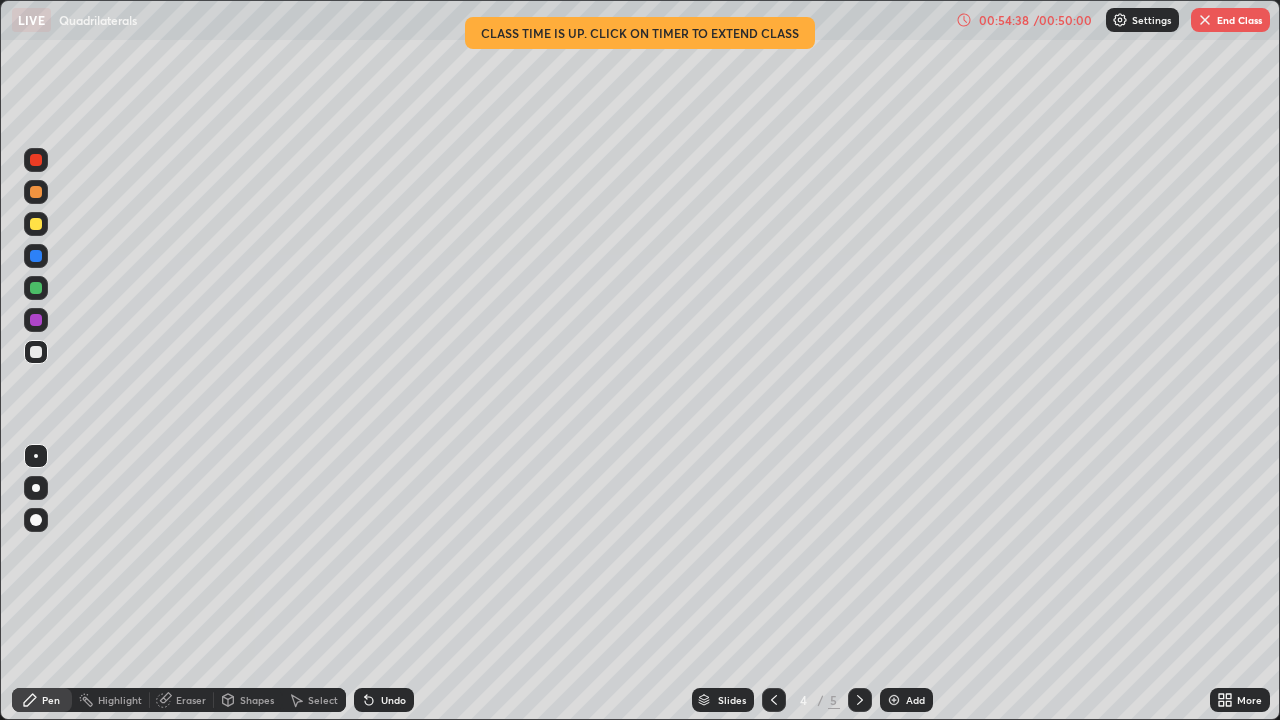 click on "End Class" at bounding box center [1230, 20] 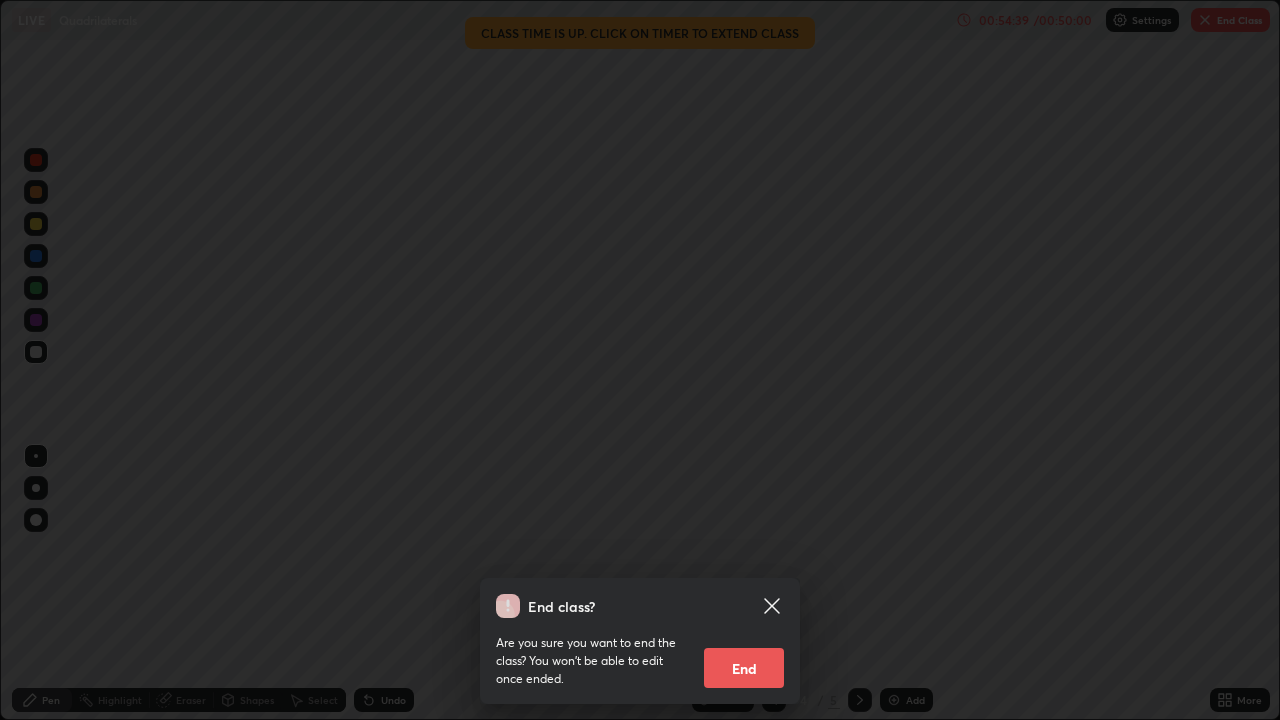 click on "End" at bounding box center (744, 668) 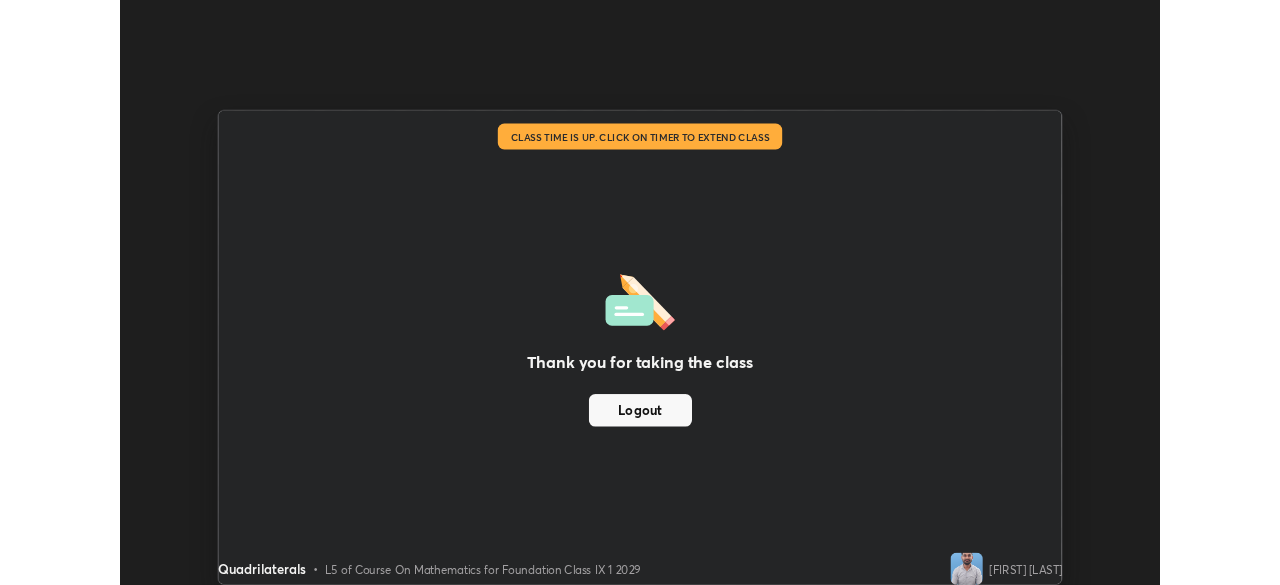 scroll, scrollTop: 585, scrollLeft: 1280, axis: both 